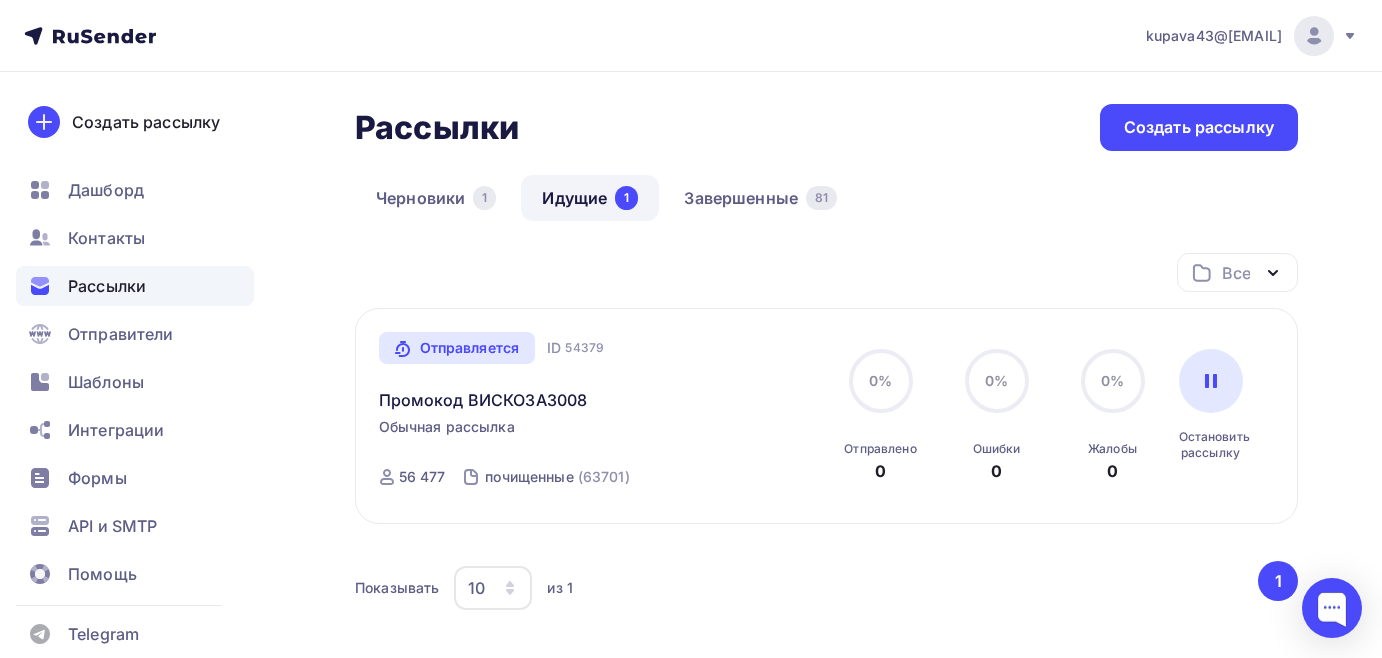 scroll, scrollTop: 157, scrollLeft: 0, axis: vertical 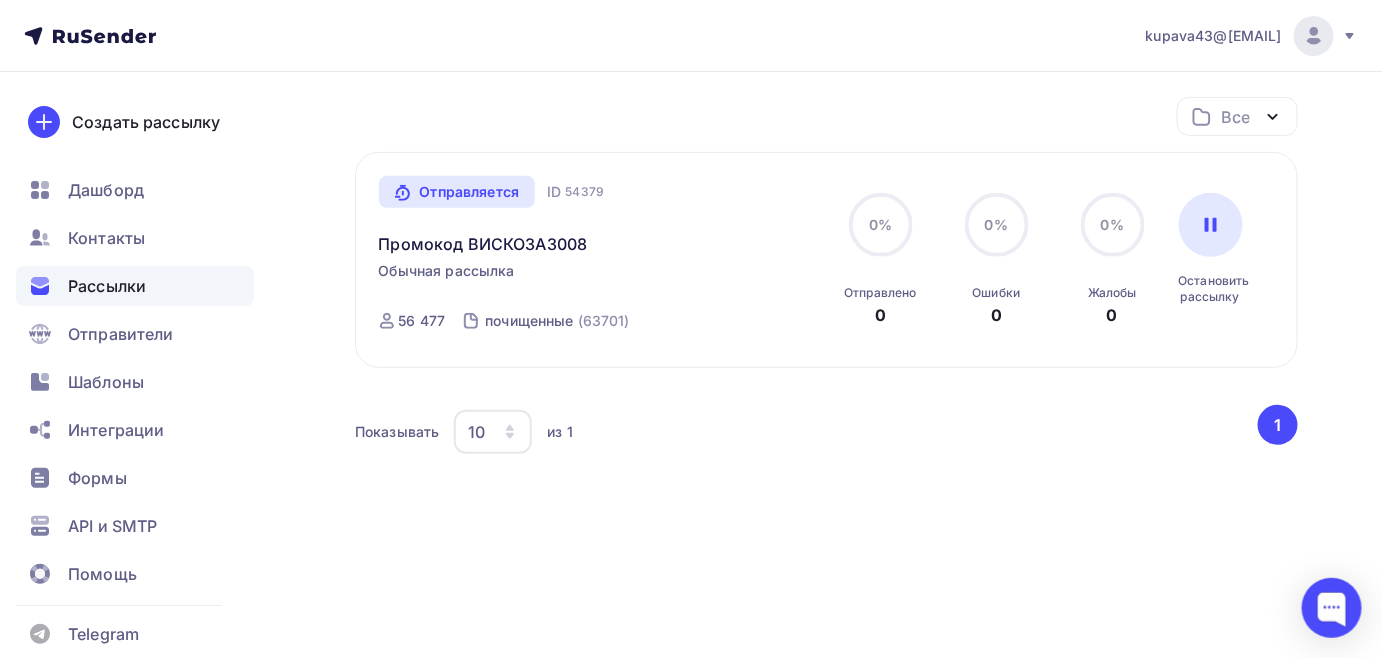 click on "Рассылки" at bounding box center (107, 286) 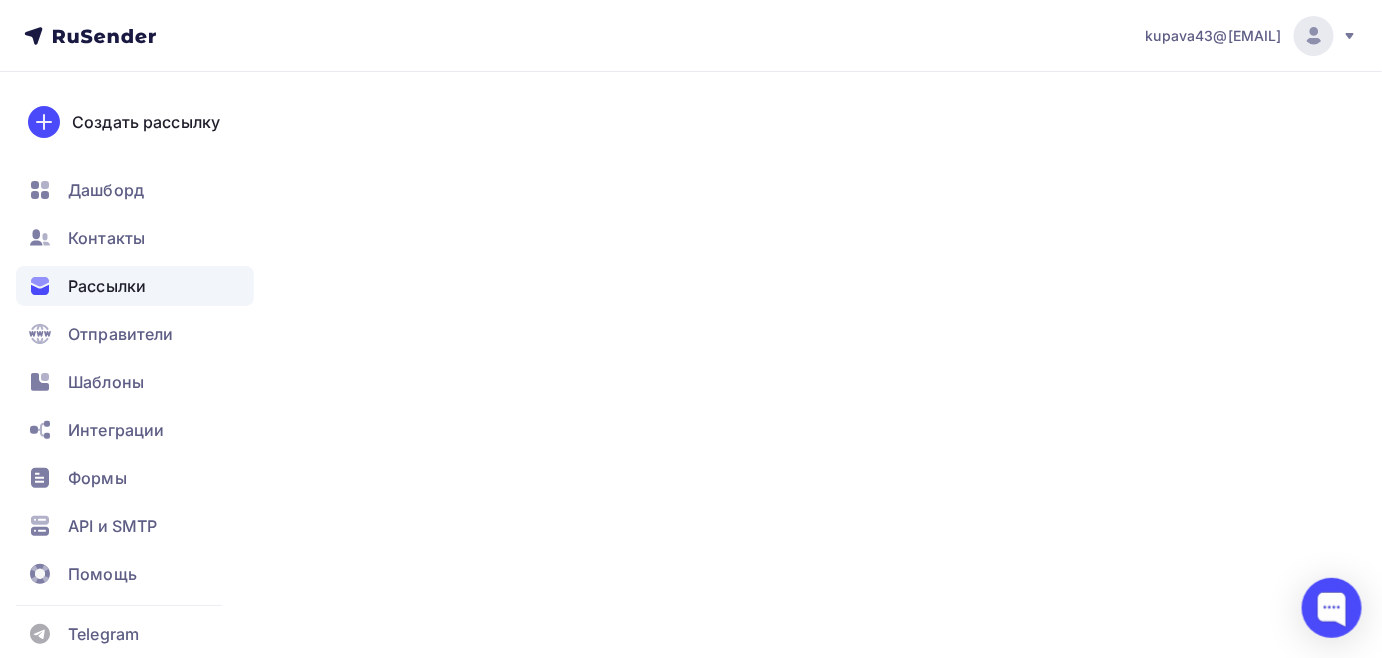 click on "Рассылки" at bounding box center [107, 286] 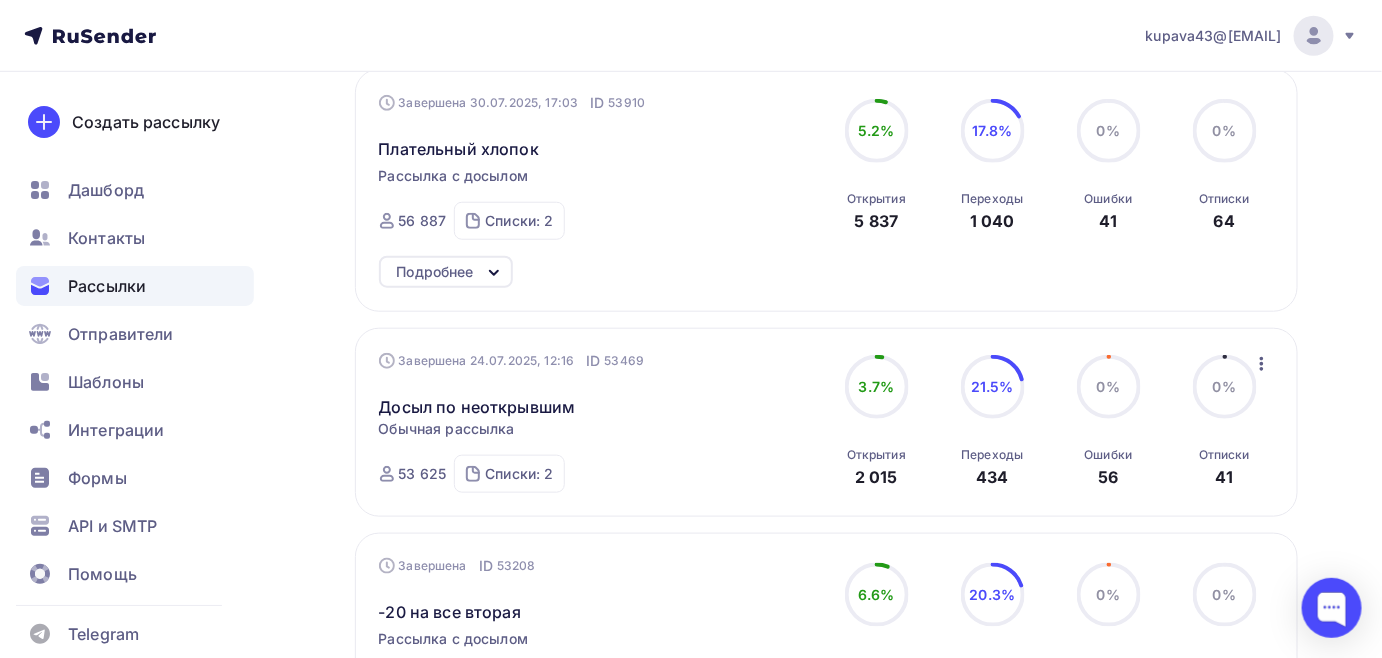 scroll, scrollTop: 545, scrollLeft: 0, axis: vertical 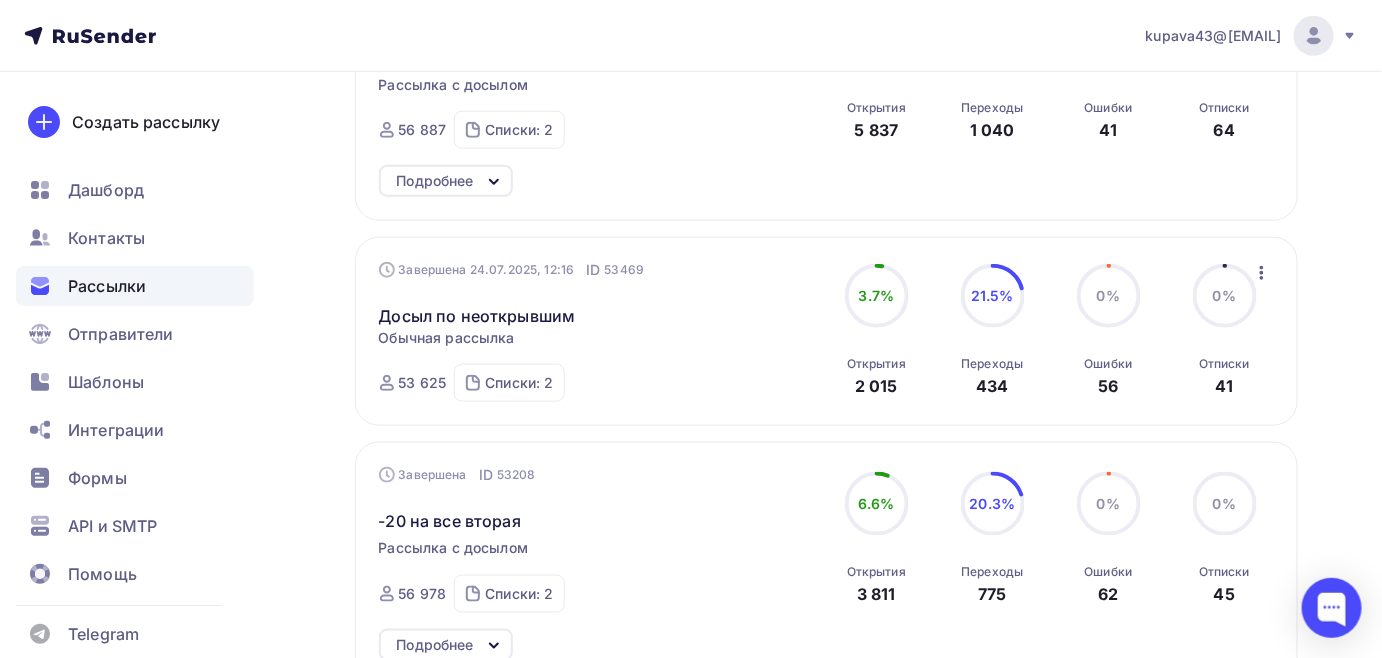 click on "Завершена
24.07.2025, 12:16
ID   53469             Досыл по неоткрывшим
Статистика
Обзор рассылки
Копировать в новую
Добавить в папку
Обычная рассылка
Завершена
24.07.2025, 12:16
ID   53469    Завершена
53 625
Списки: 2   почищенные   (63701) Подписались с главной   (2865)" at bounding box center [599, 331] 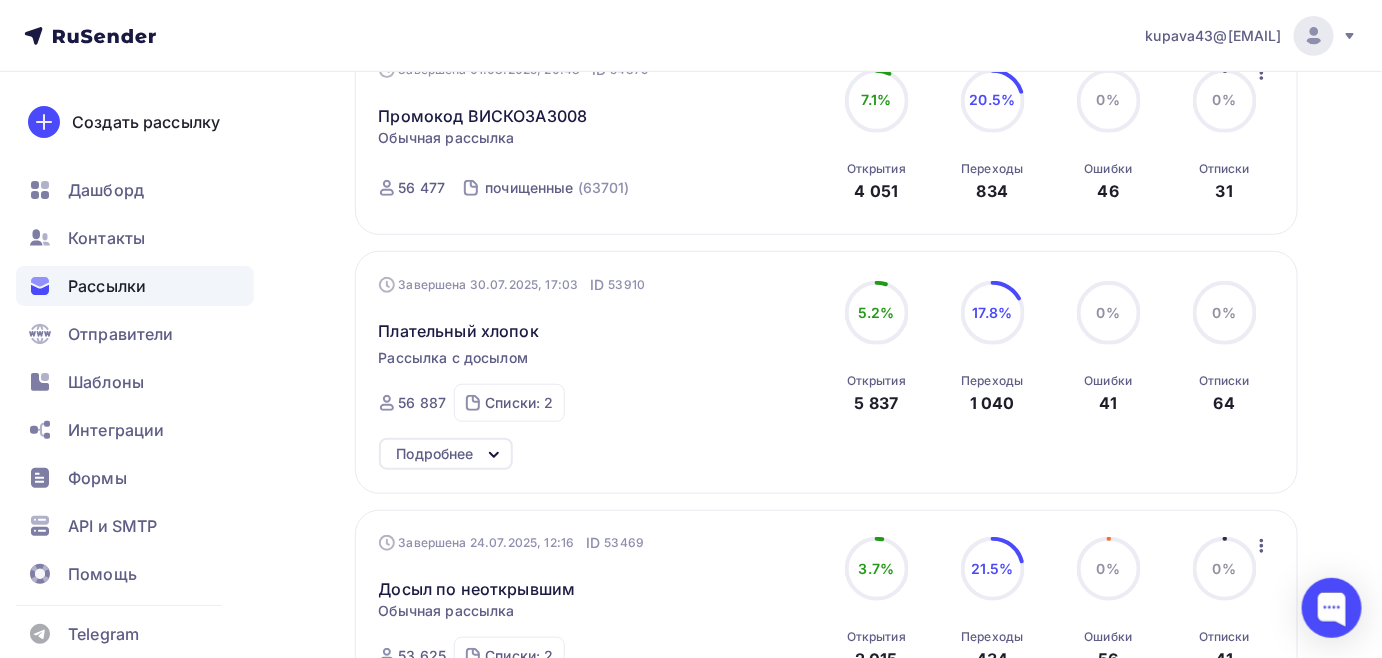 scroll, scrollTop: 0, scrollLeft: 0, axis: both 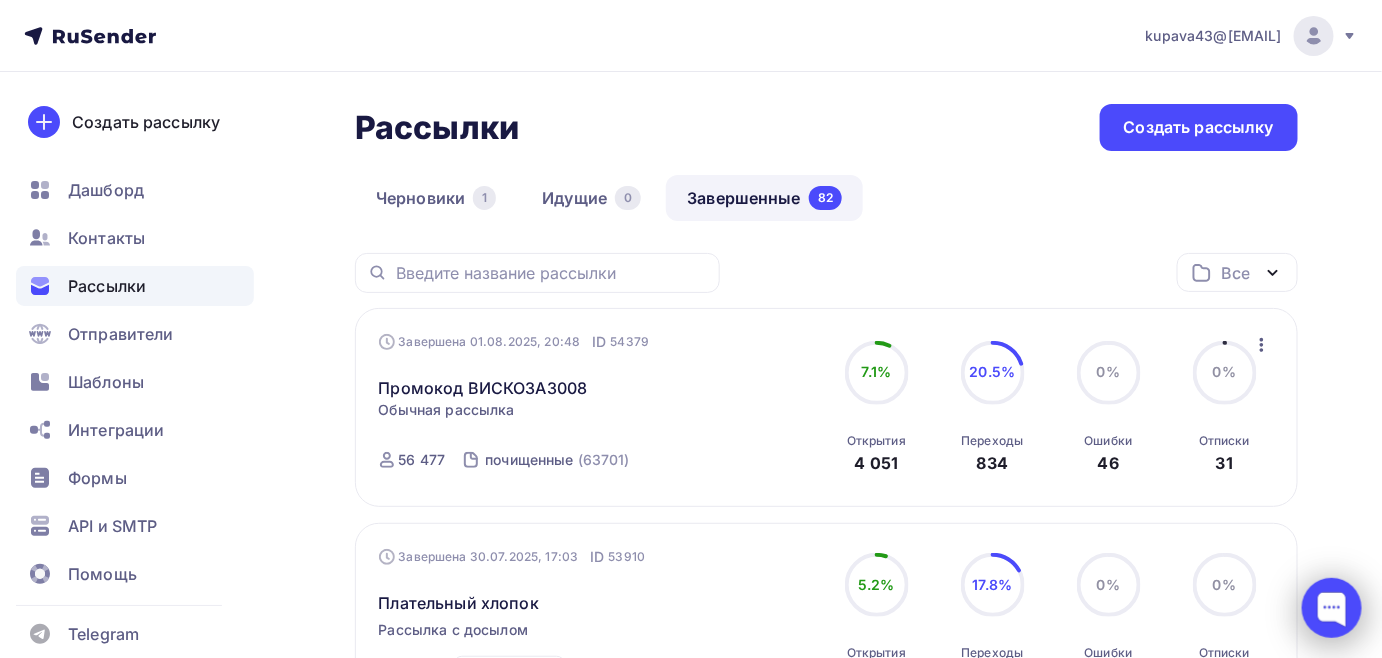 click at bounding box center (1332, 608) 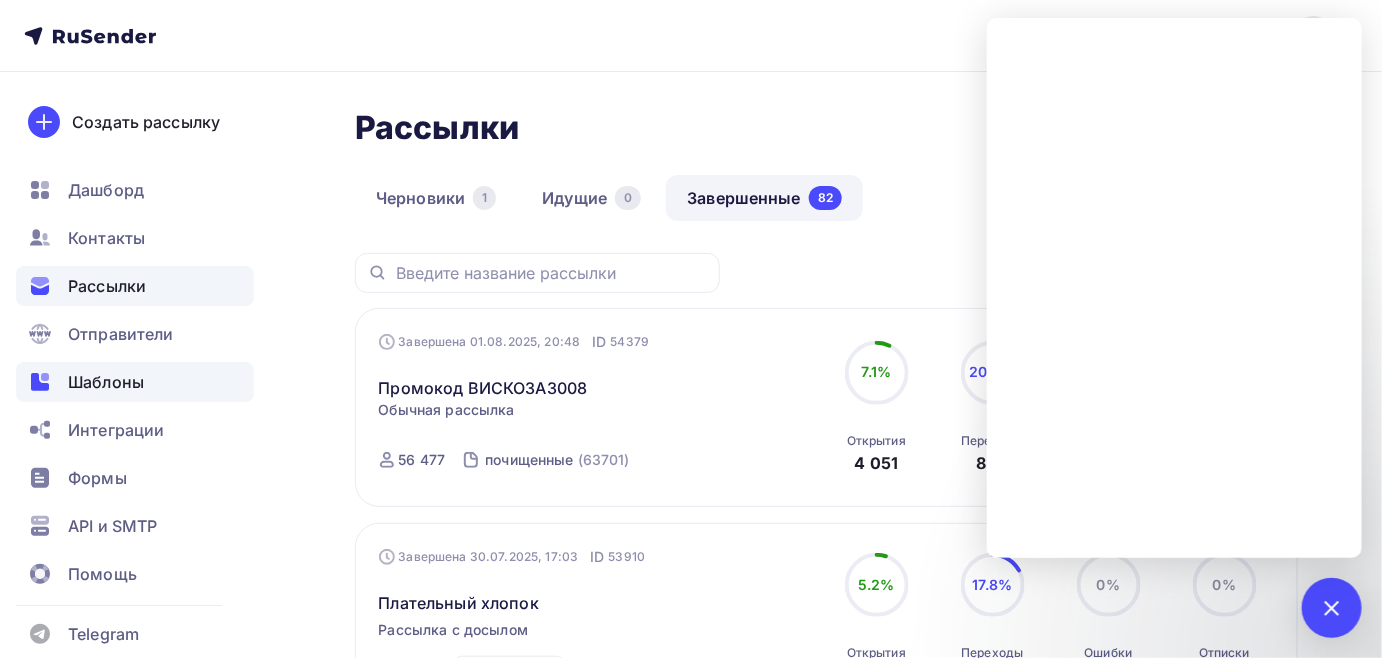 click on "Шаблоны" at bounding box center (106, 382) 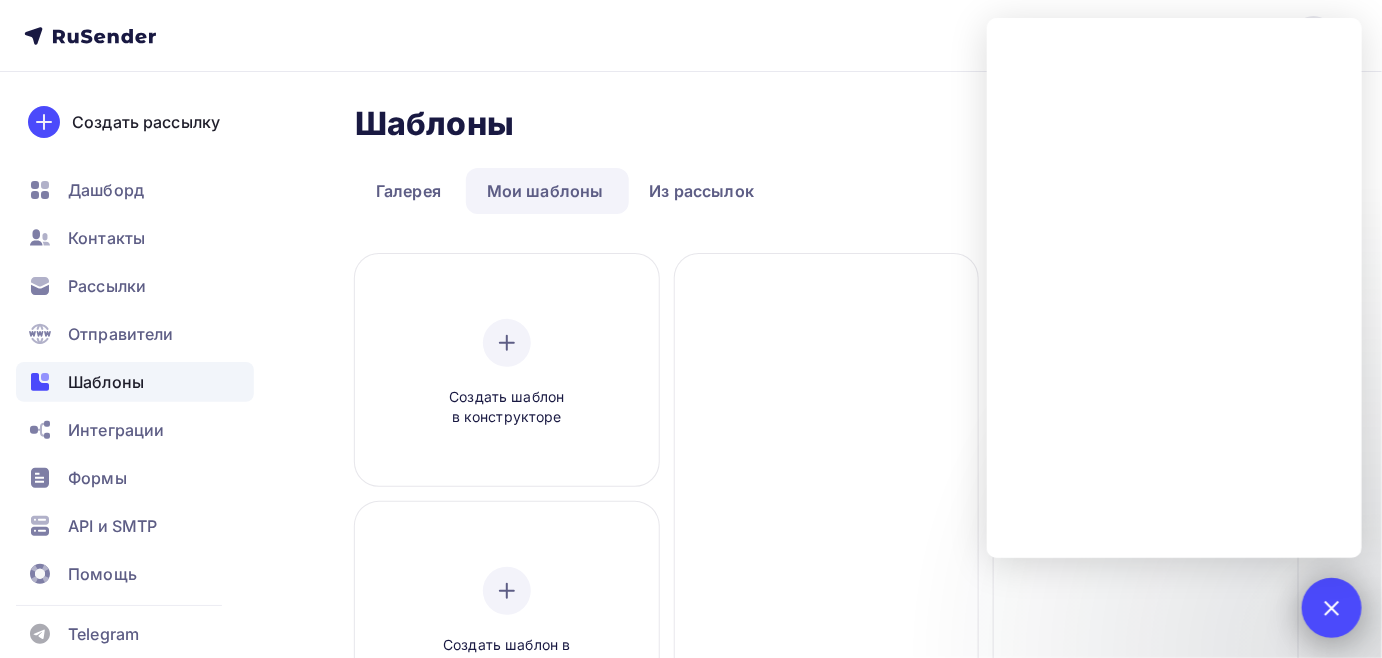click at bounding box center (1331, 607) 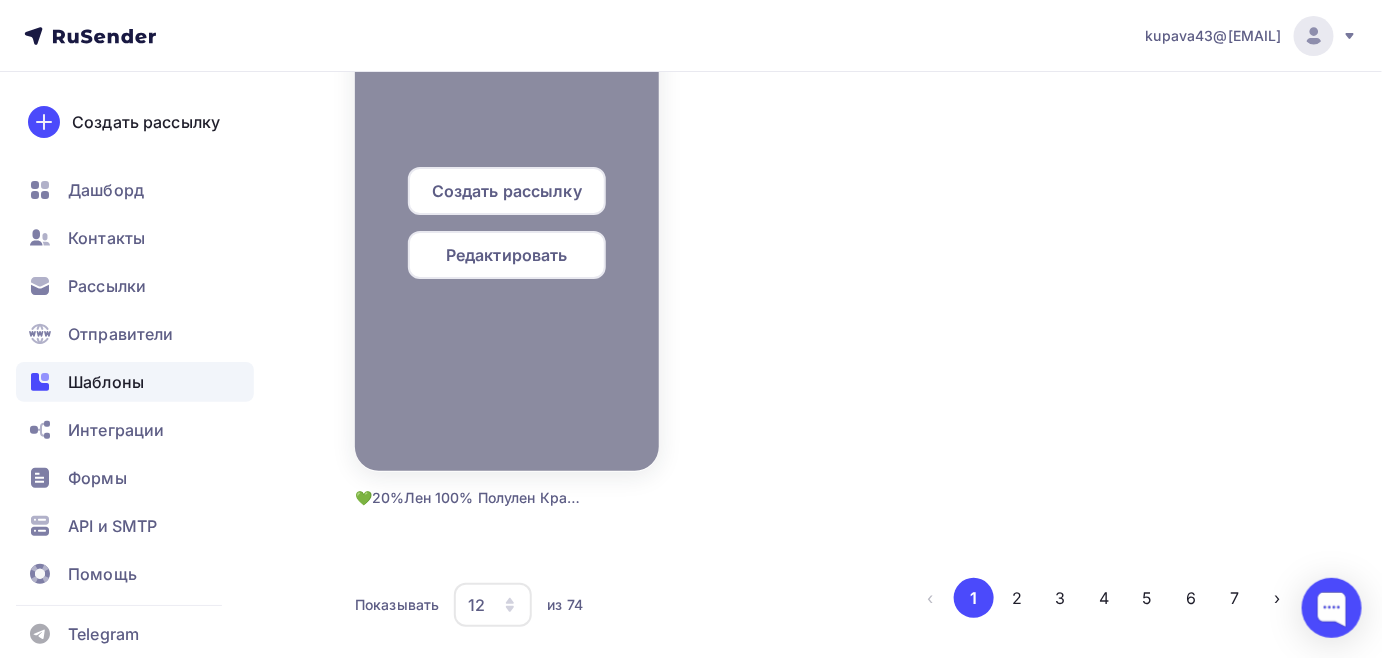 scroll, scrollTop: 2181, scrollLeft: 0, axis: vertical 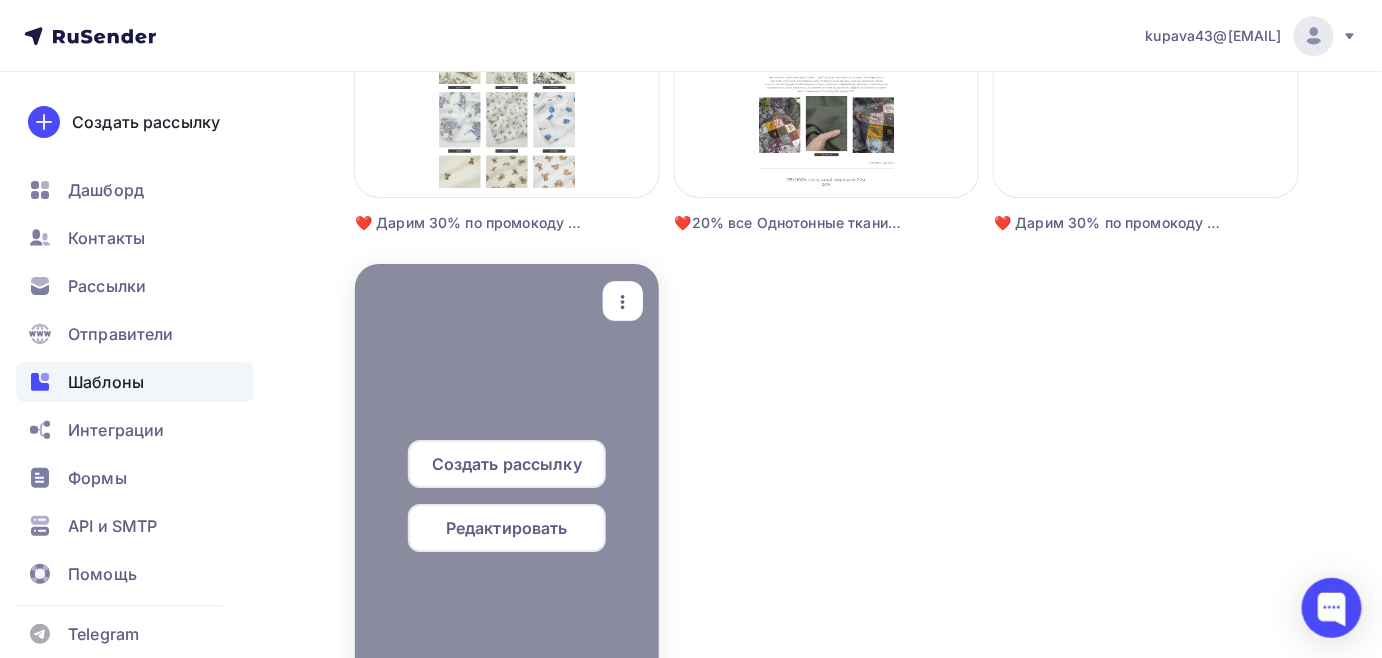 click 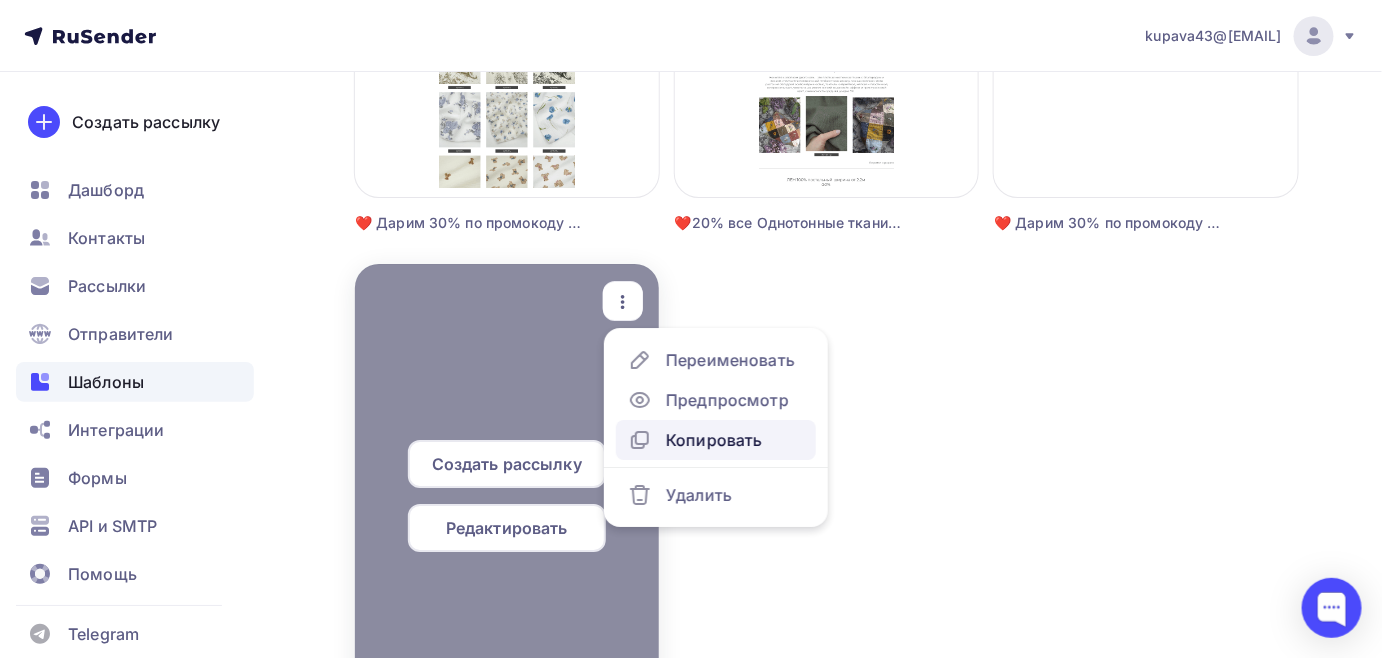 click on "Копировать" at bounding box center (714, 440) 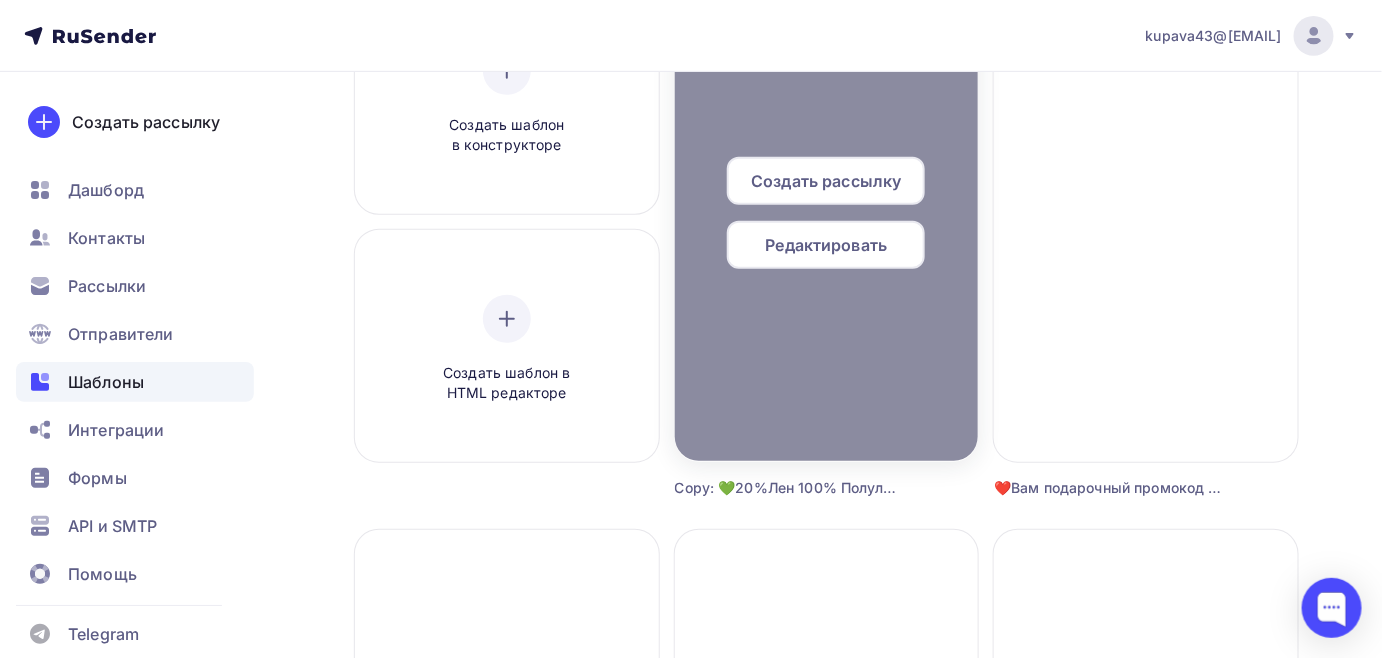 scroll, scrollTop: 0, scrollLeft: 0, axis: both 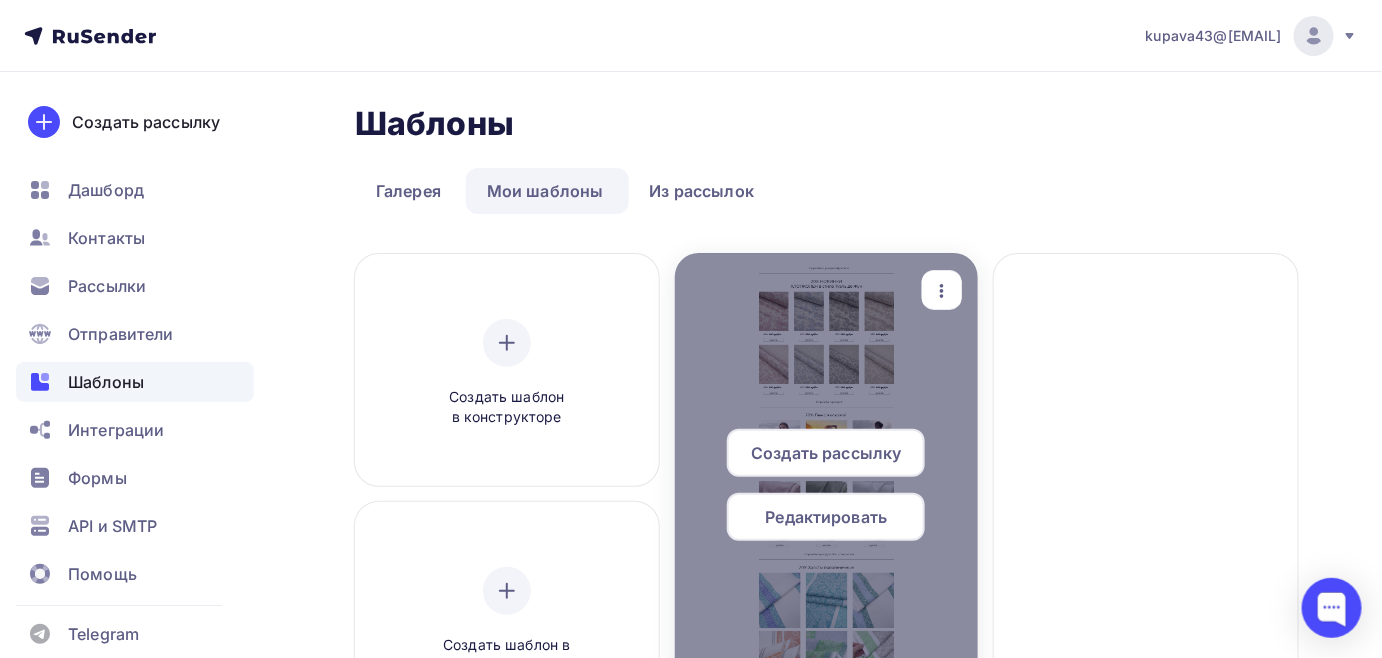click 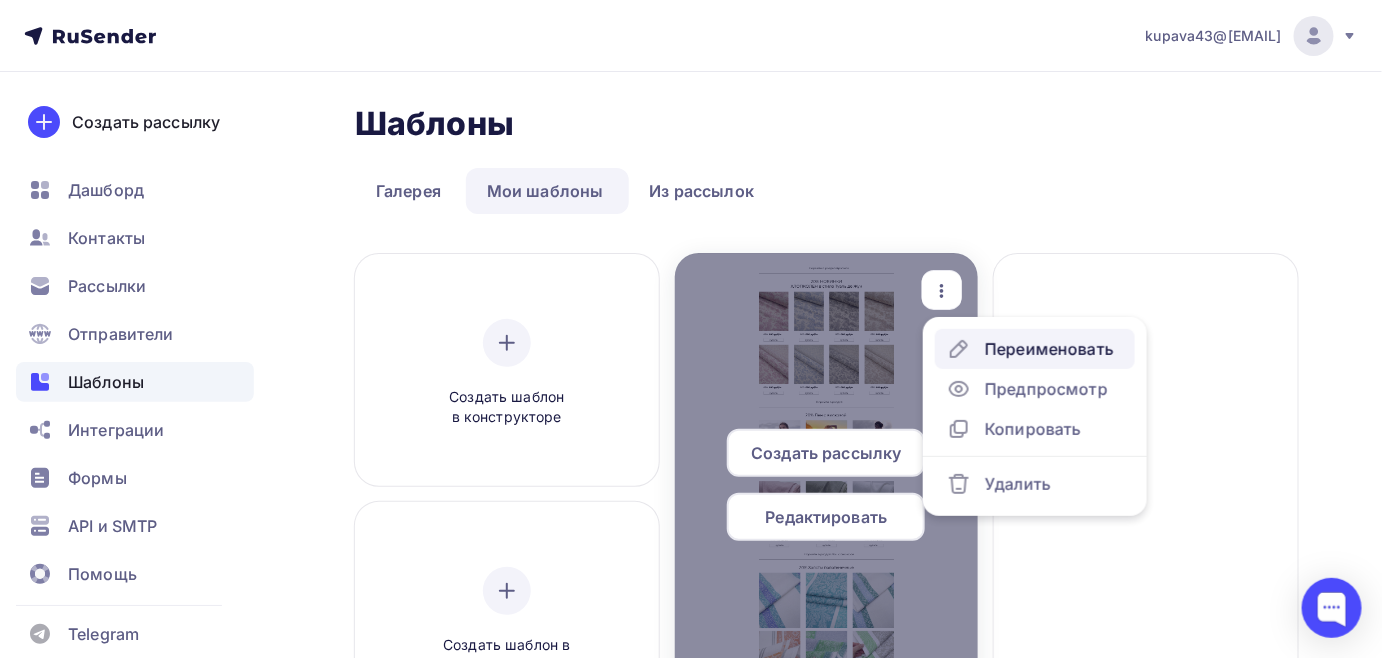 click on "Переименовать" at bounding box center (1049, 349) 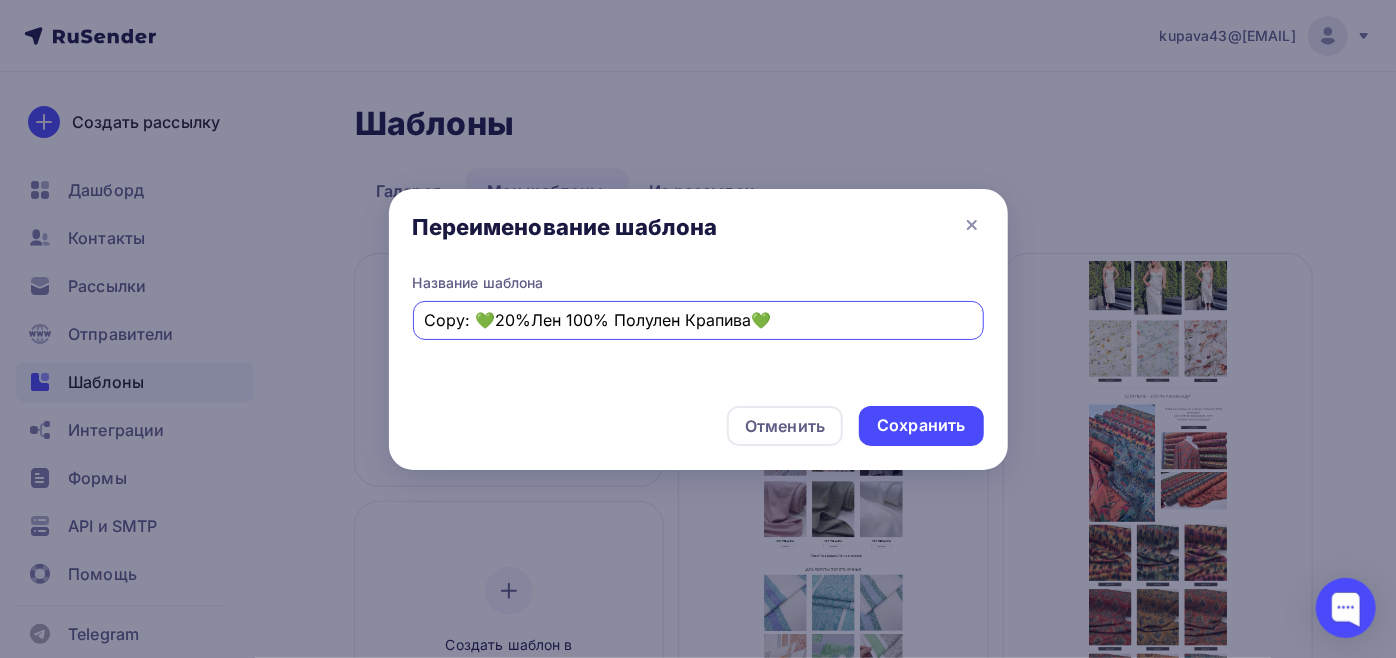 drag, startPoint x: 472, startPoint y: 314, endPoint x: 397, endPoint y: 313, distance: 75.00667 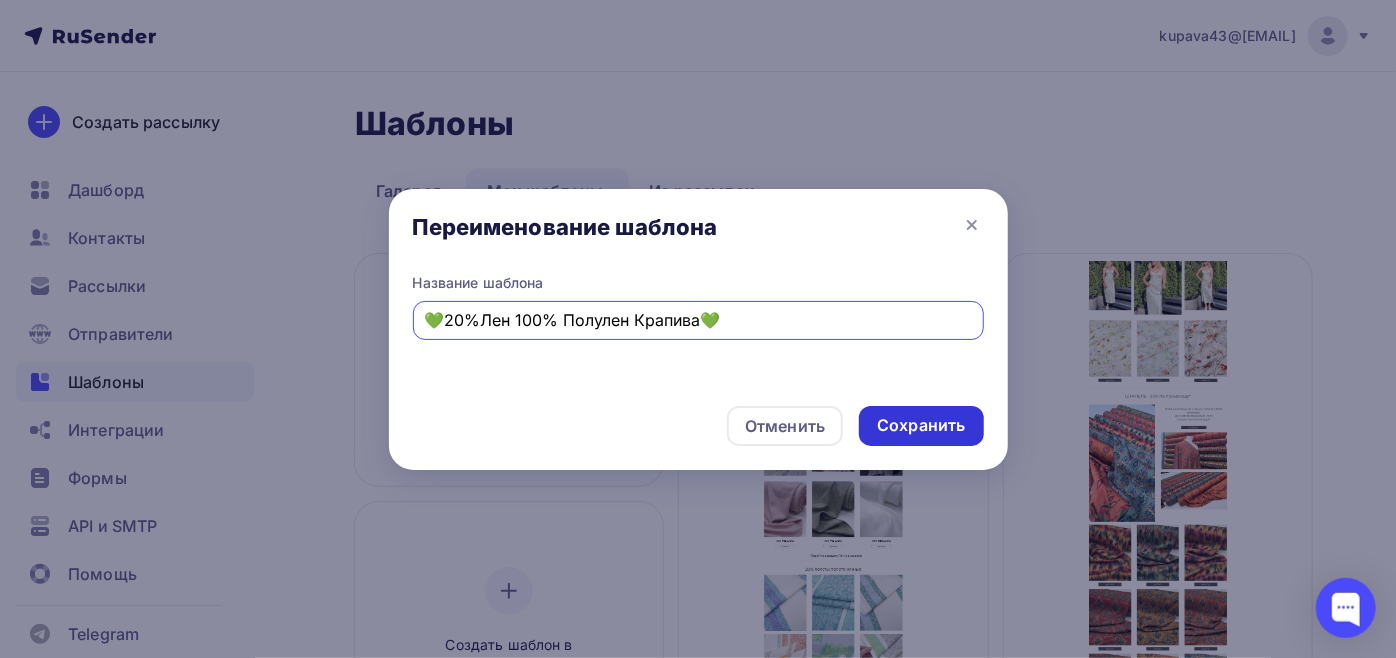 type on "💚20%Лен 100% Полулен Крапива💚" 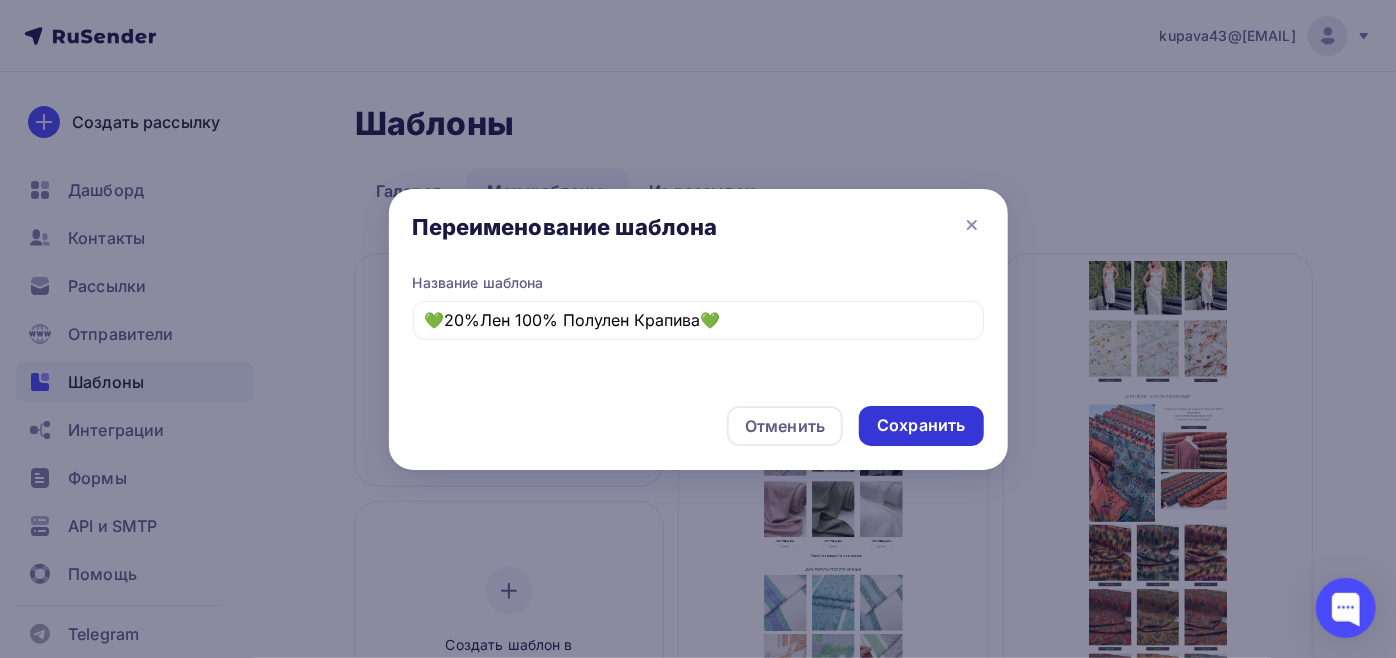 click on "Сохранить" at bounding box center [921, 425] 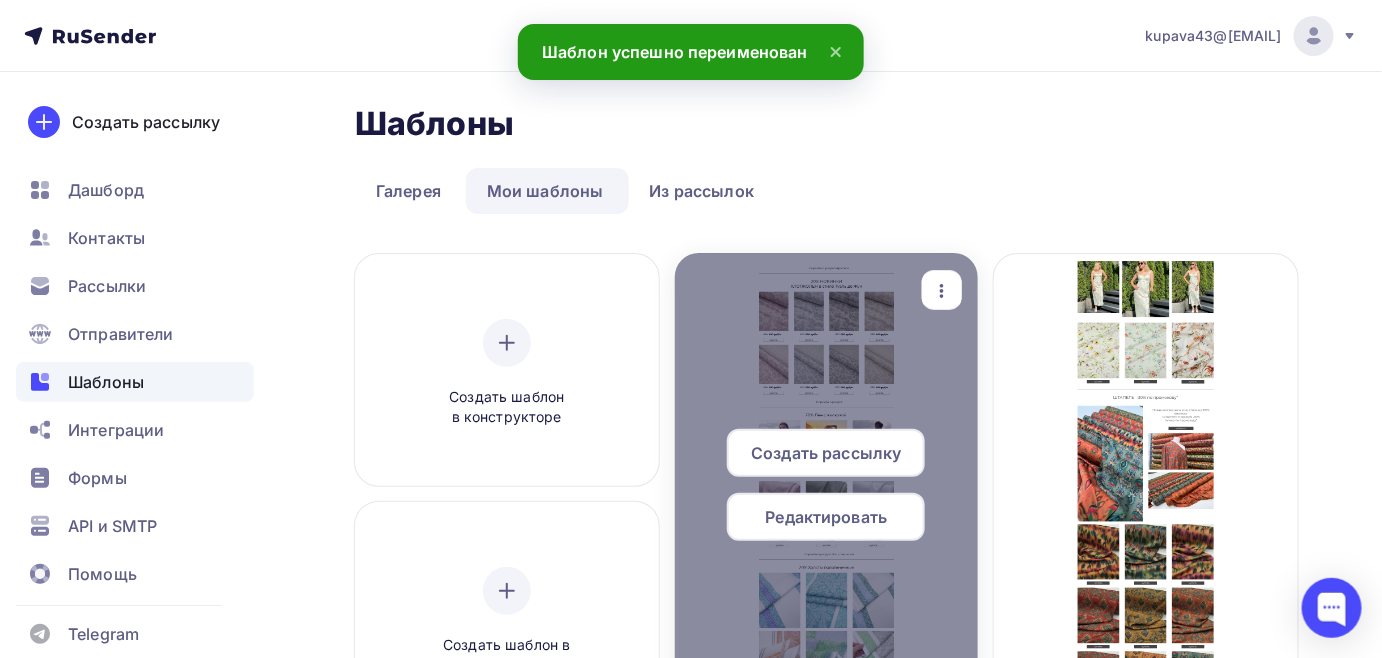 click on "Редактировать" at bounding box center [827, 517] 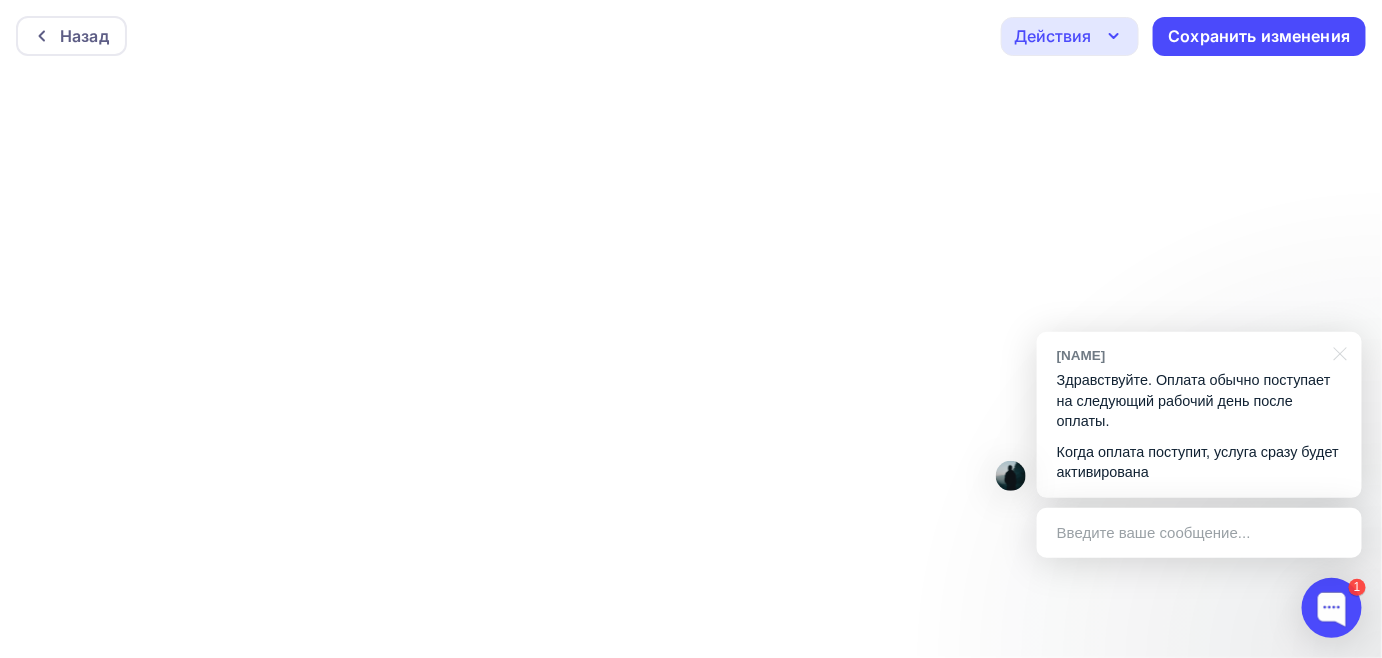 click on "Введите ваше сообщение..." at bounding box center (1199, 533) 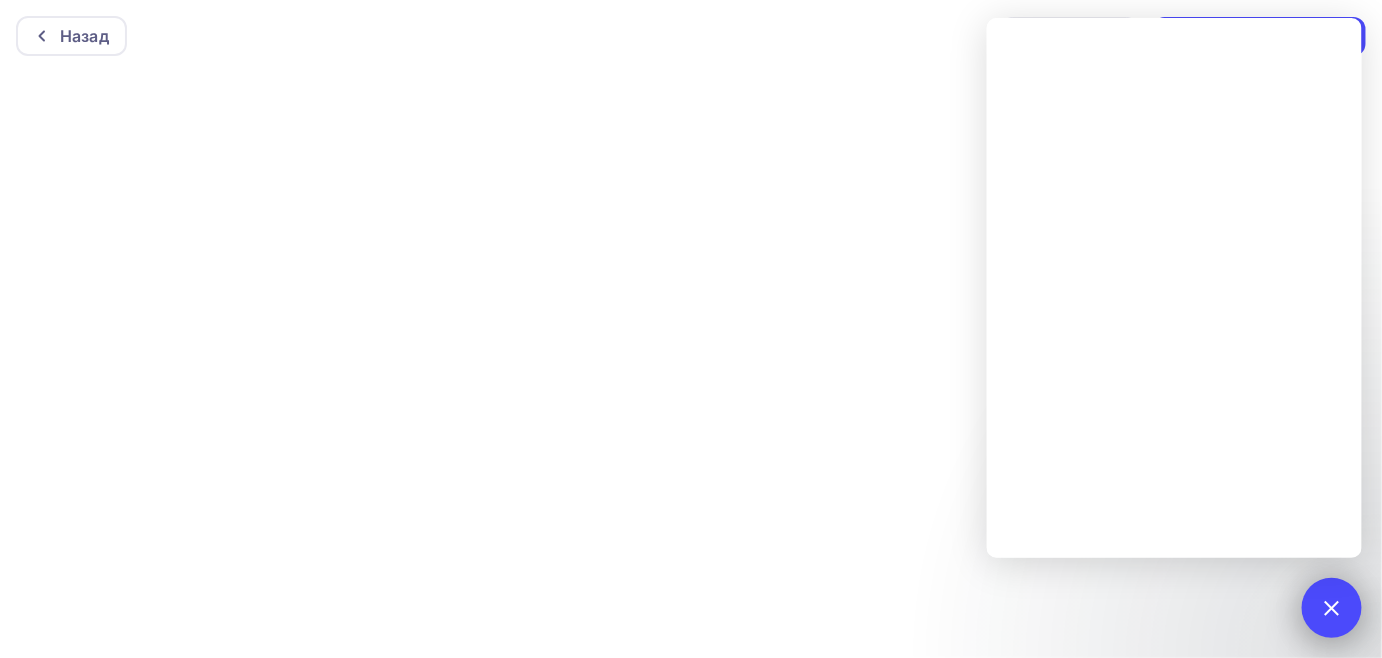 click at bounding box center [1331, 607] 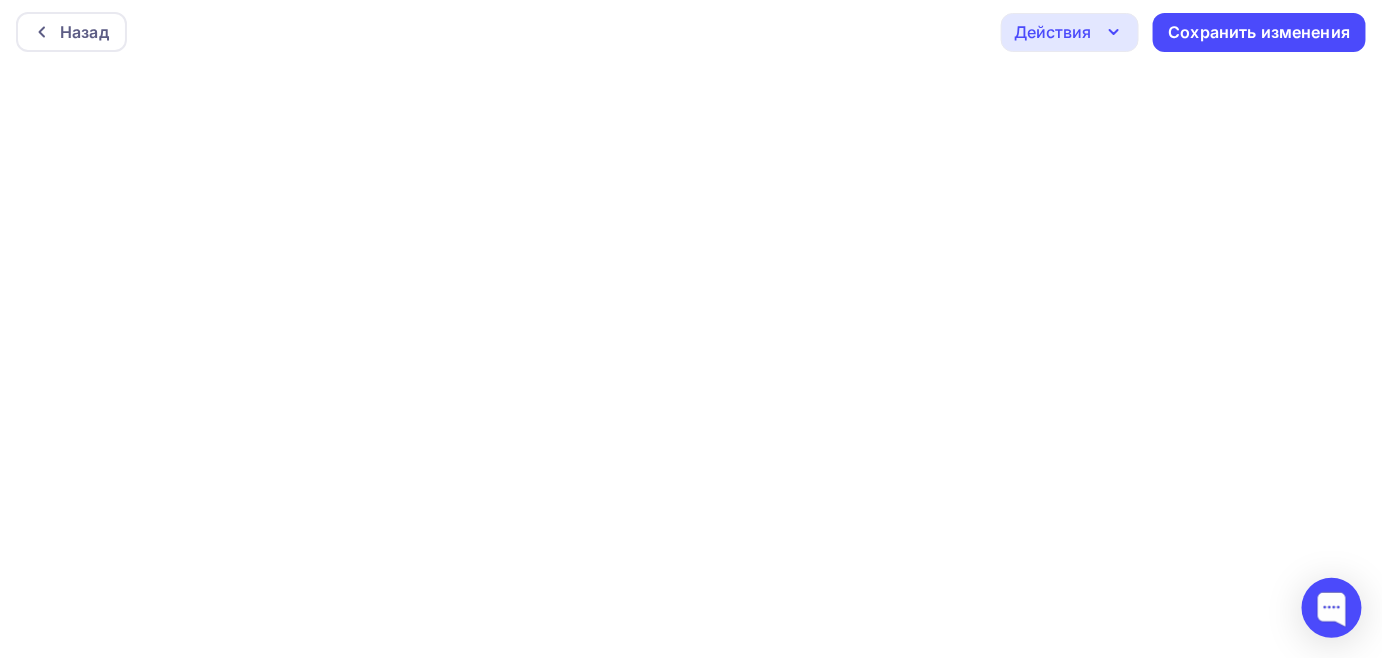 scroll, scrollTop: 5, scrollLeft: 0, axis: vertical 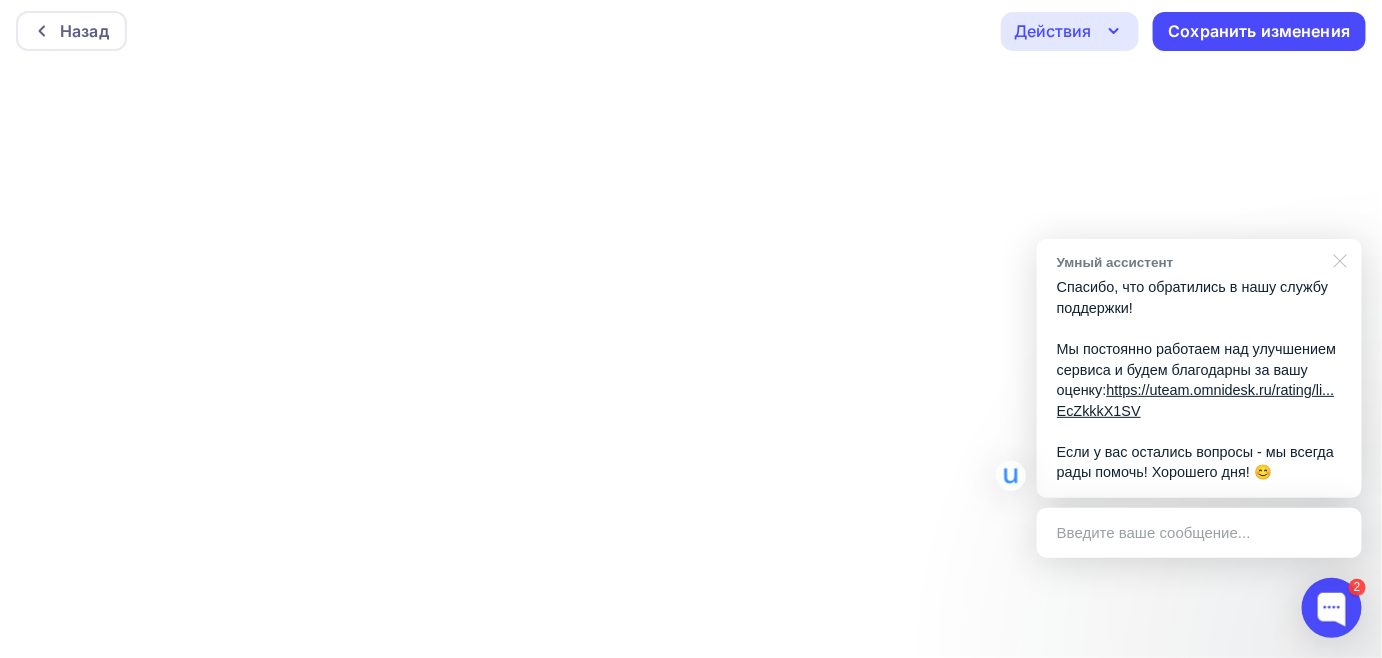 click at bounding box center [1337, 259] 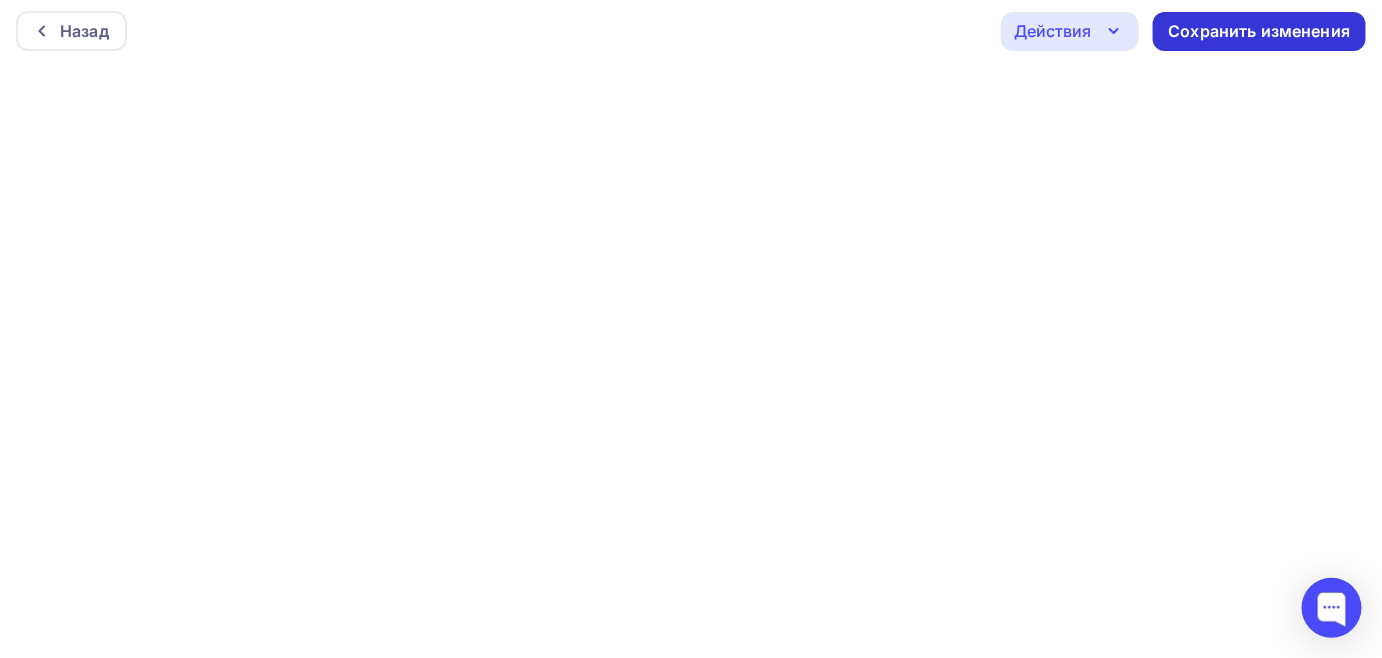 click on "Сохранить изменения" at bounding box center (1260, 31) 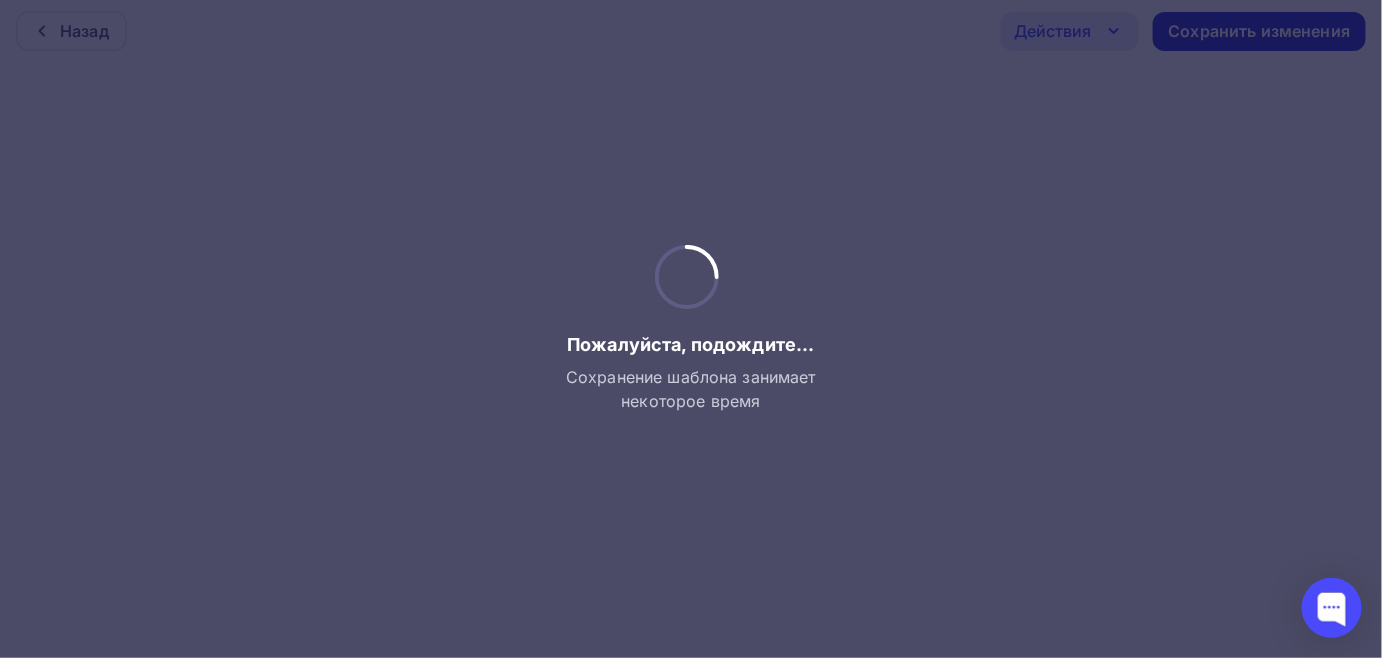 scroll, scrollTop: 0, scrollLeft: 0, axis: both 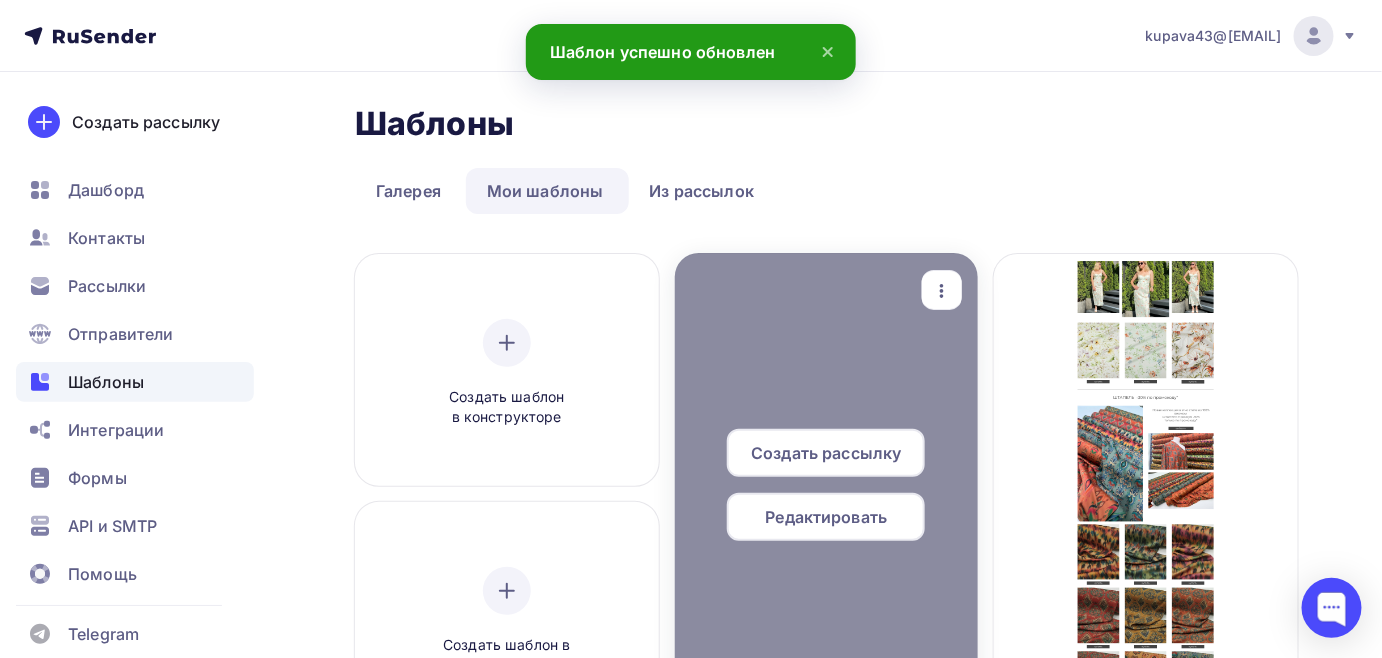 click on "Редактировать" at bounding box center [827, 517] 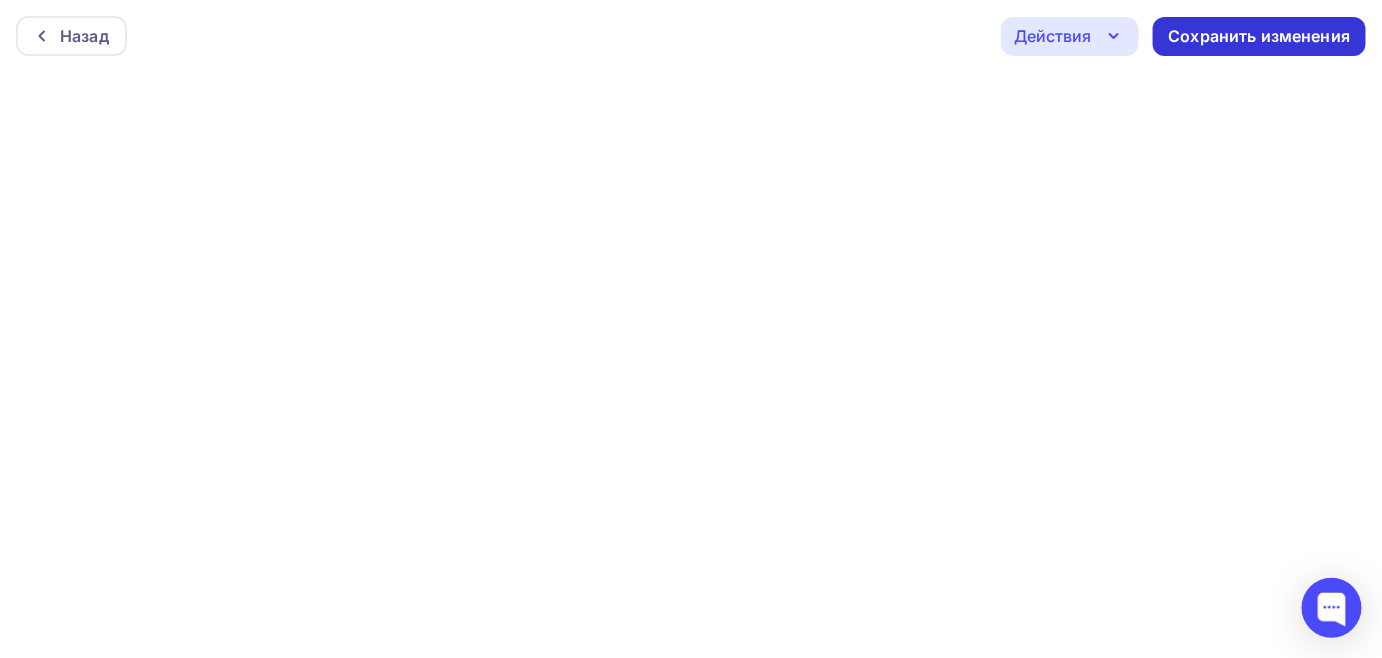 click on "Сохранить изменения" at bounding box center (1260, 36) 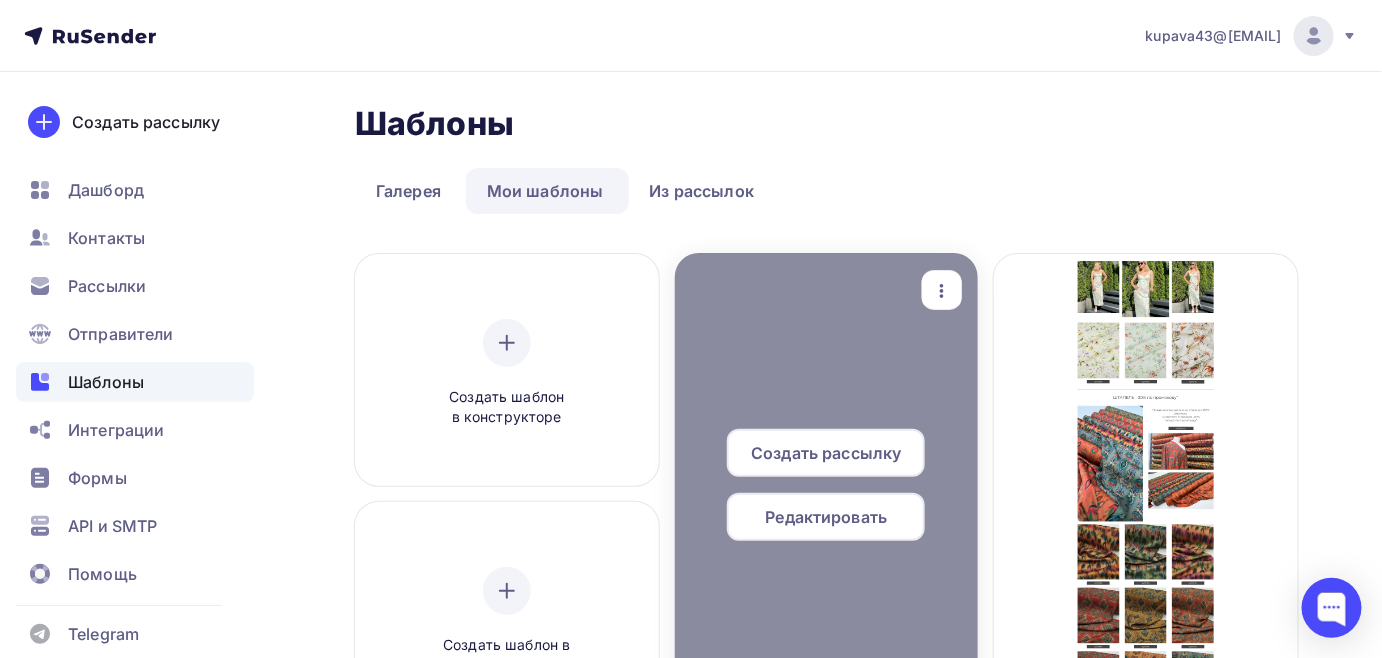 click on "Редактировать" at bounding box center [827, 517] 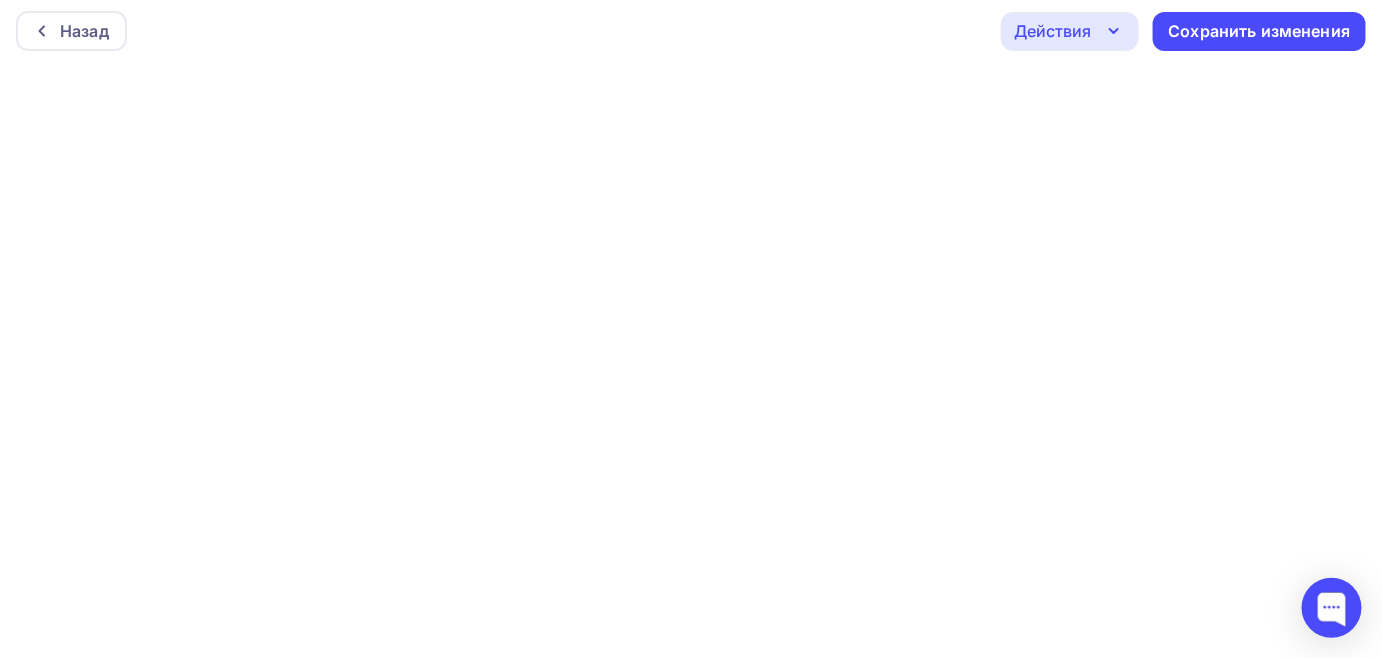 scroll, scrollTop: 5, scrollLeft: 0, axis: vertical 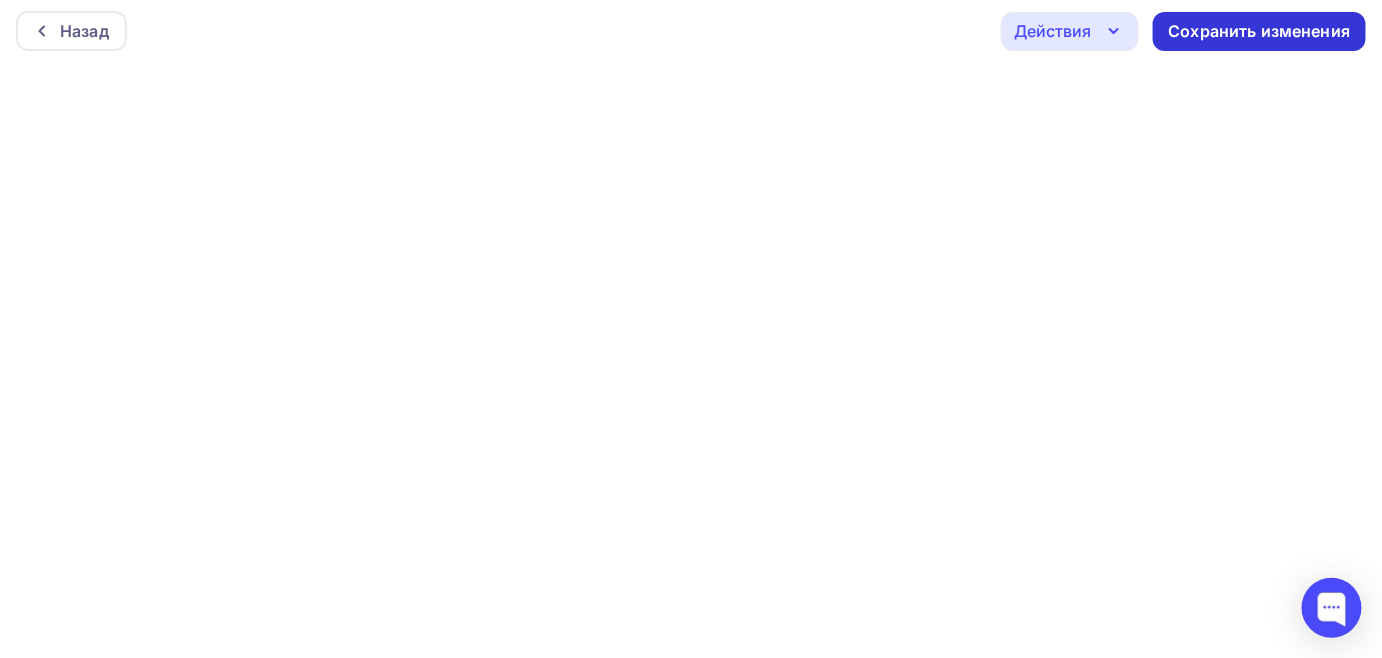 click on "Сохранить изменения" at bounding box center [1260, 31] 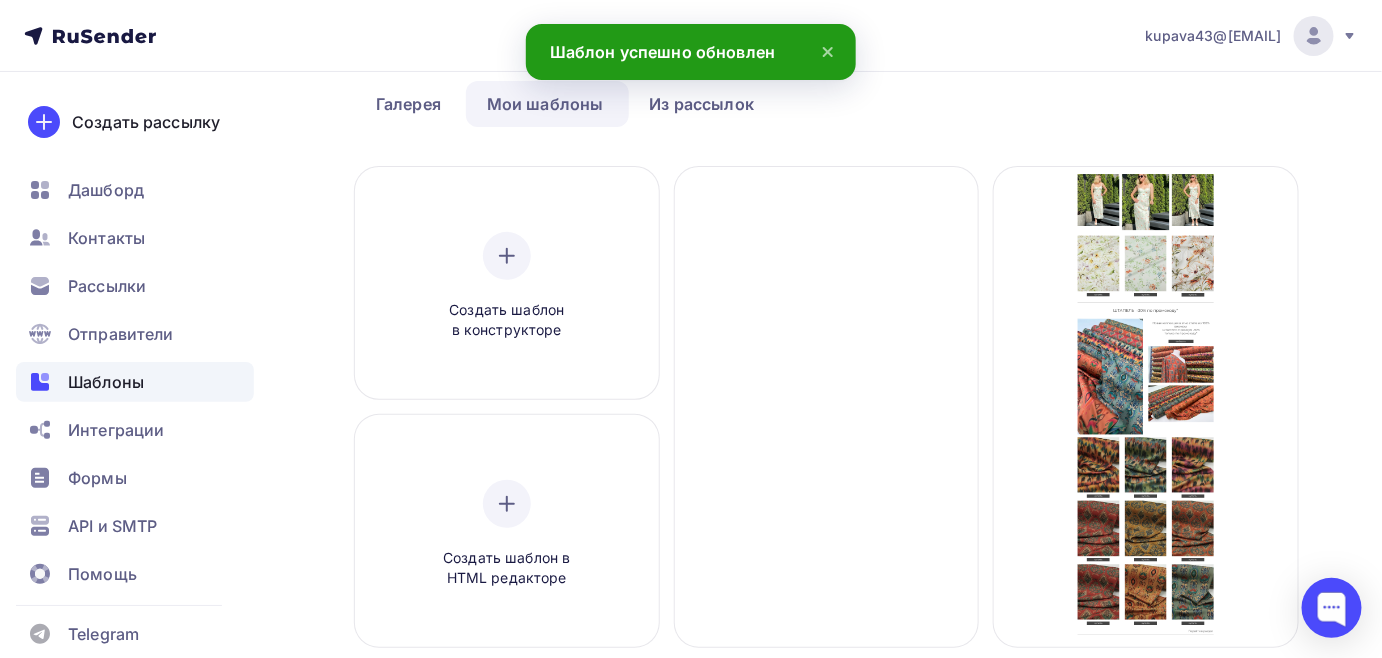 scroll, scrollTop: 90, scrollLeft: 0, axis: vertical 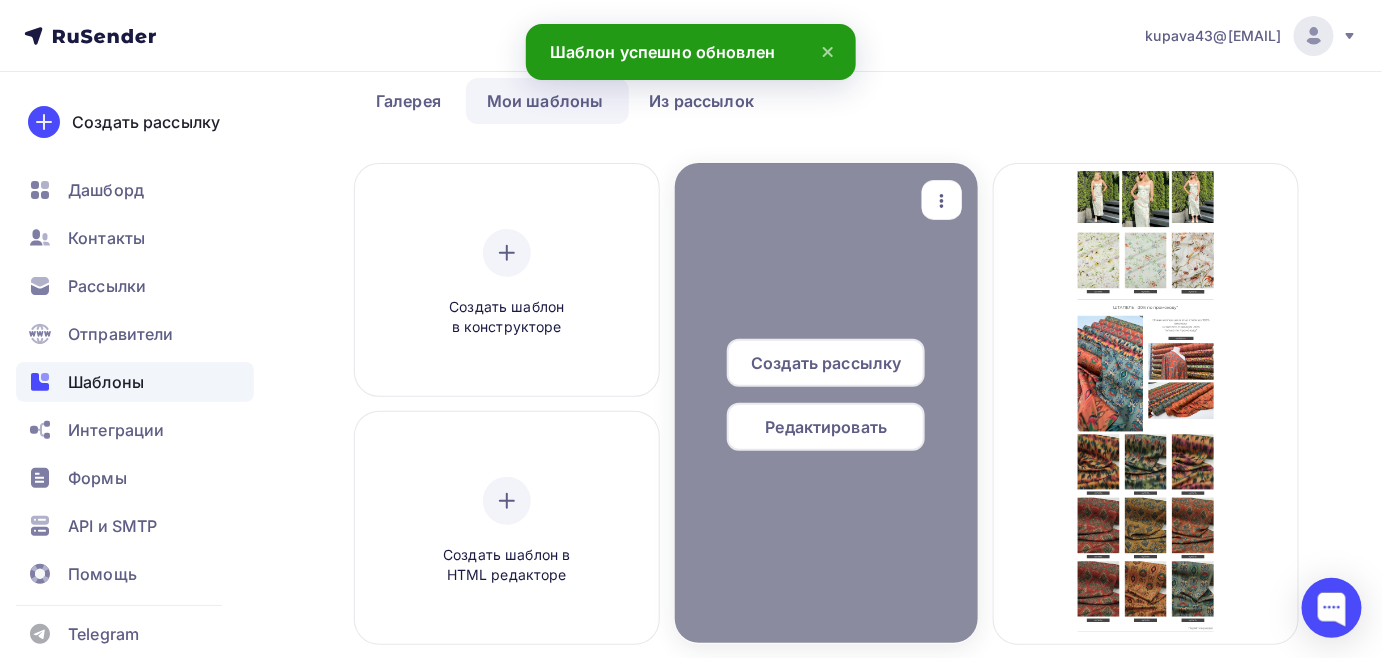 click on "Редактировать" at bounding box center [827, 427] 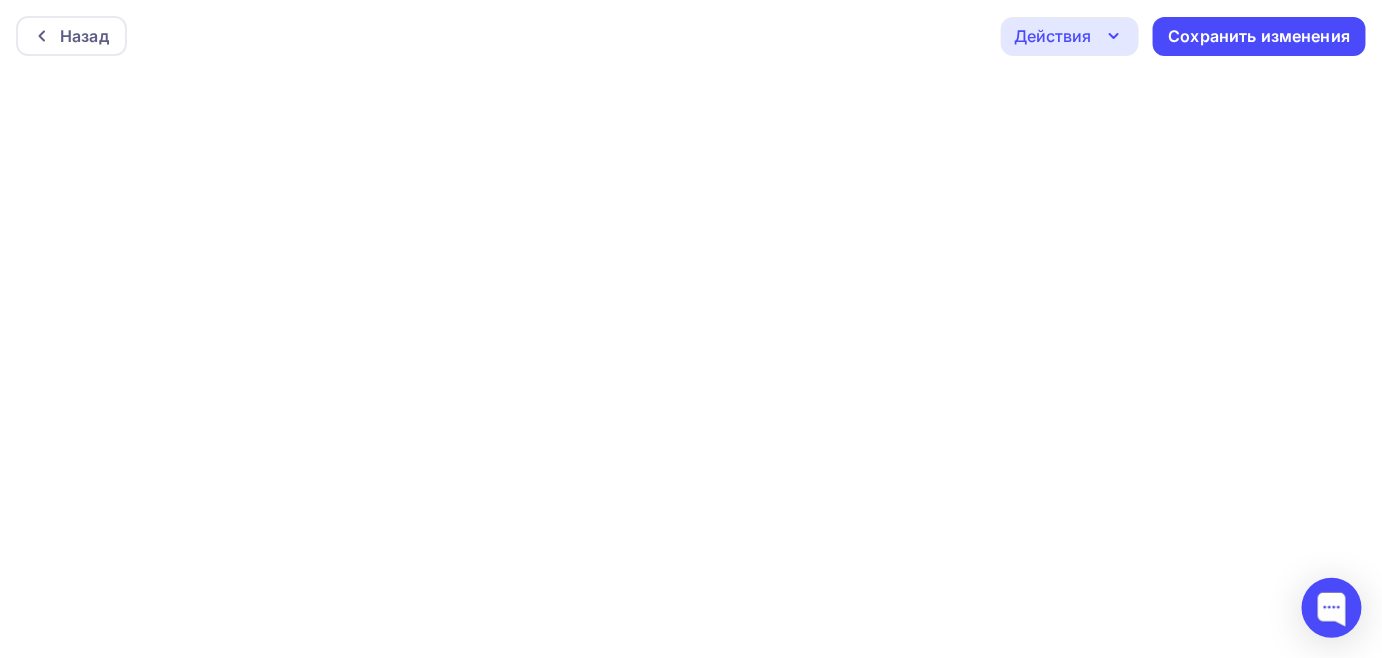scroll, scrollTop: 5, scrollLeft: 0, axis: vertical 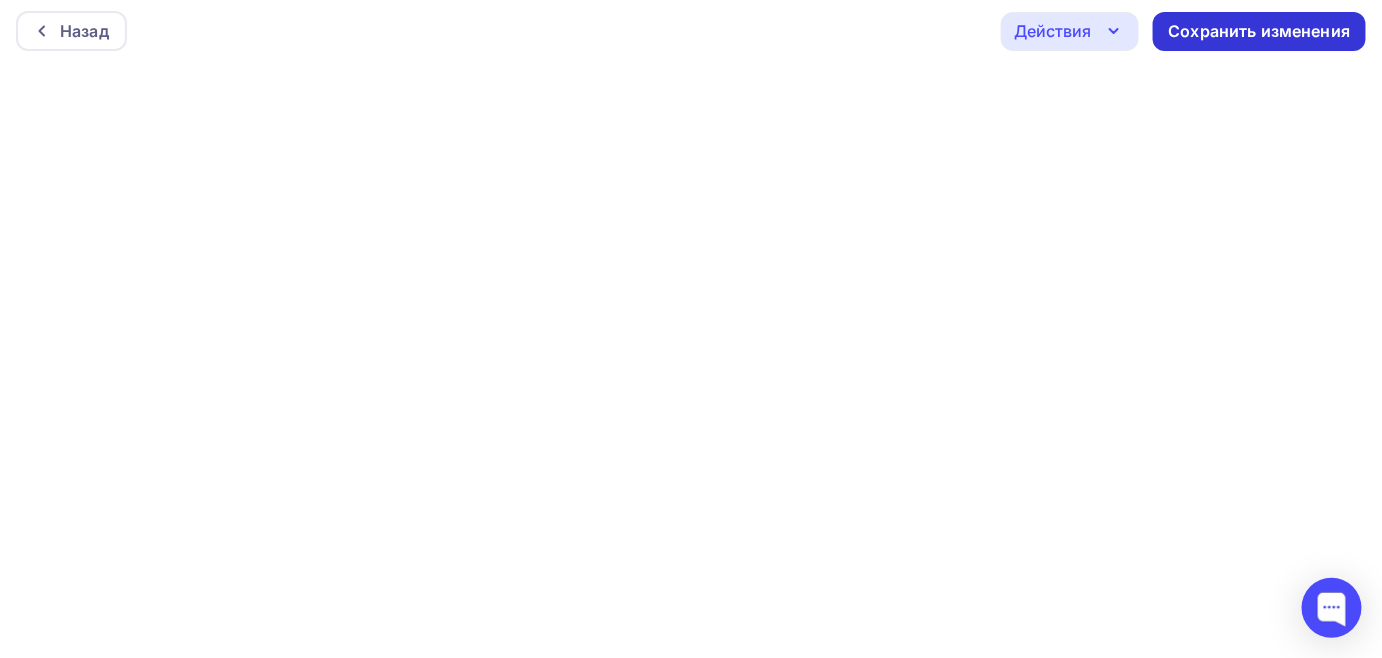 click on "Сохранить изменения" at bounding box center [1260, 31] 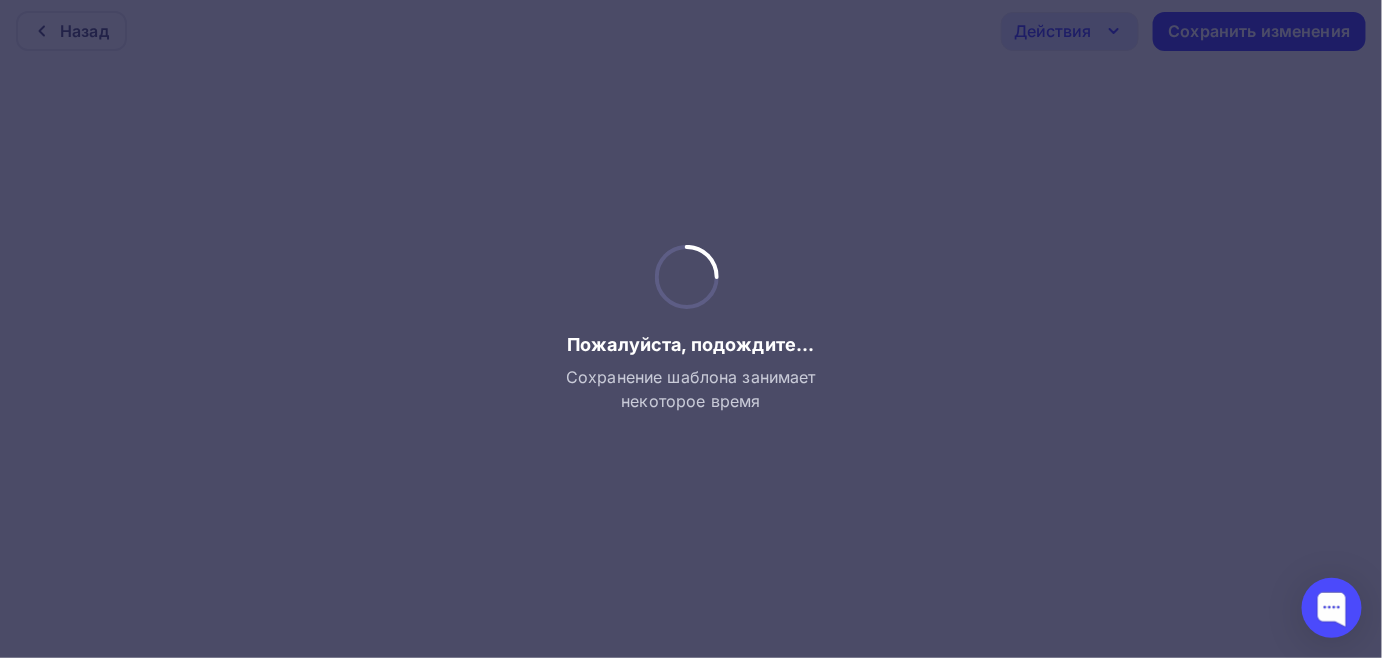 scroll, scrollTop: 0, scrollLeft: 0, axis: both 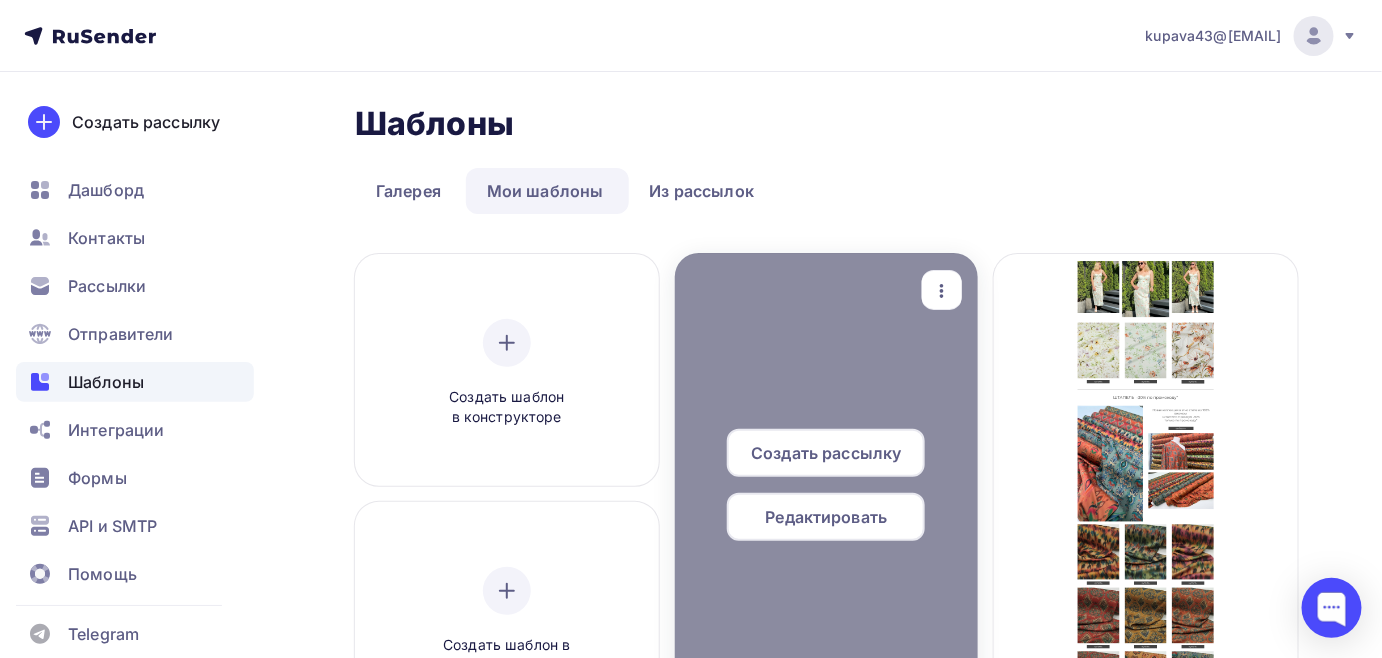click on "Редактировать" at bounding box center (827, 517) 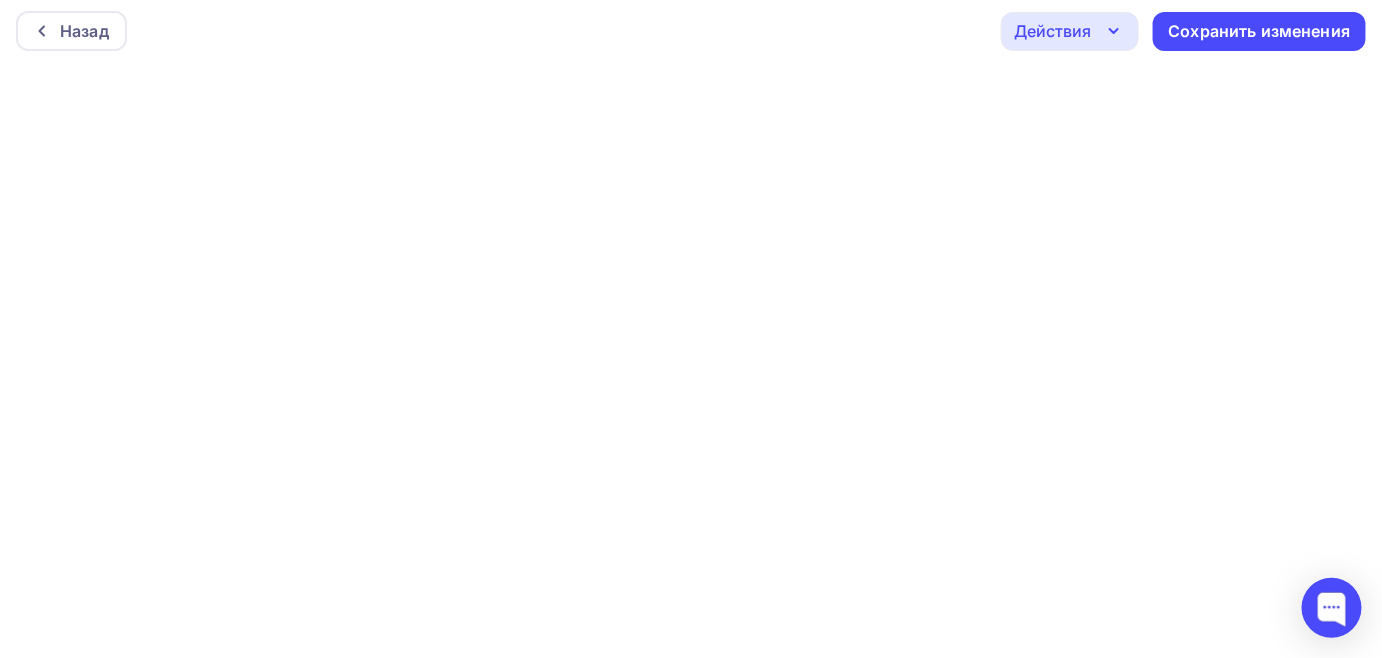 scroll, scrollTop: 5, scrollLeft: 0, axis: vertical 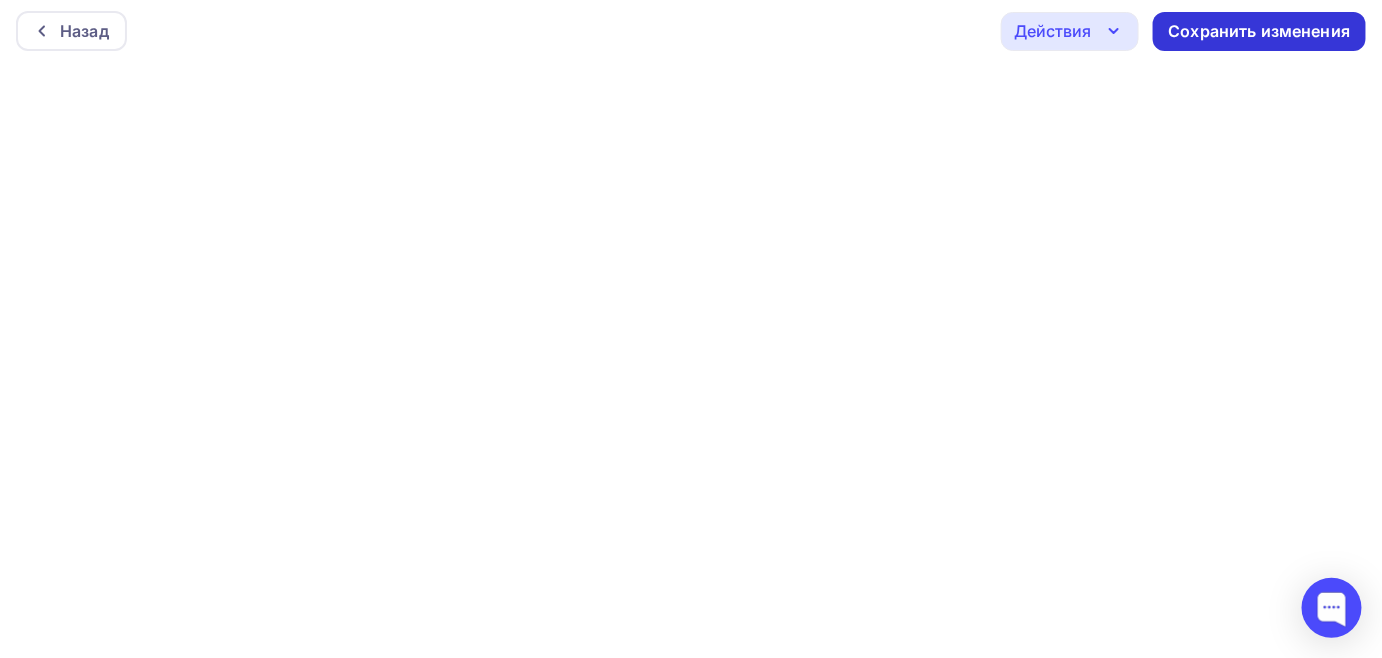 click on "Сохранить изменения" at bounding box center [1260, 31] 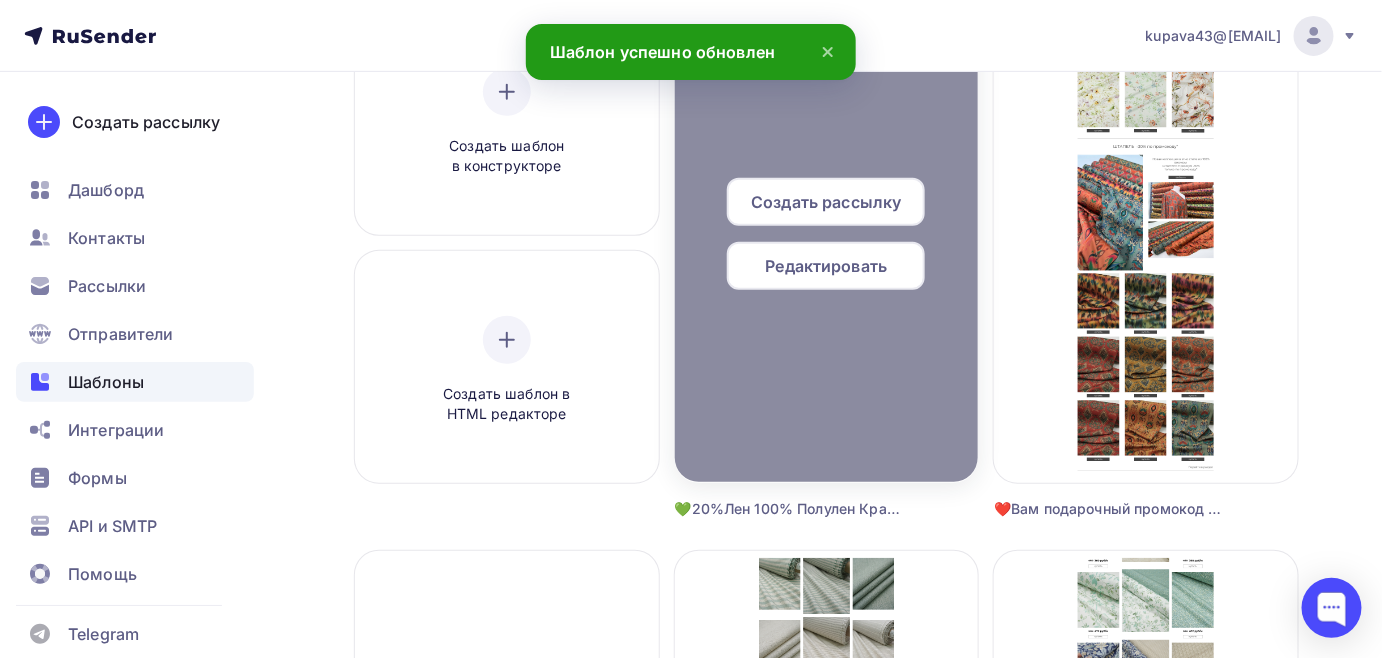 scroll, scrollTop: 272, scrollLeft: 0, axis: vertical 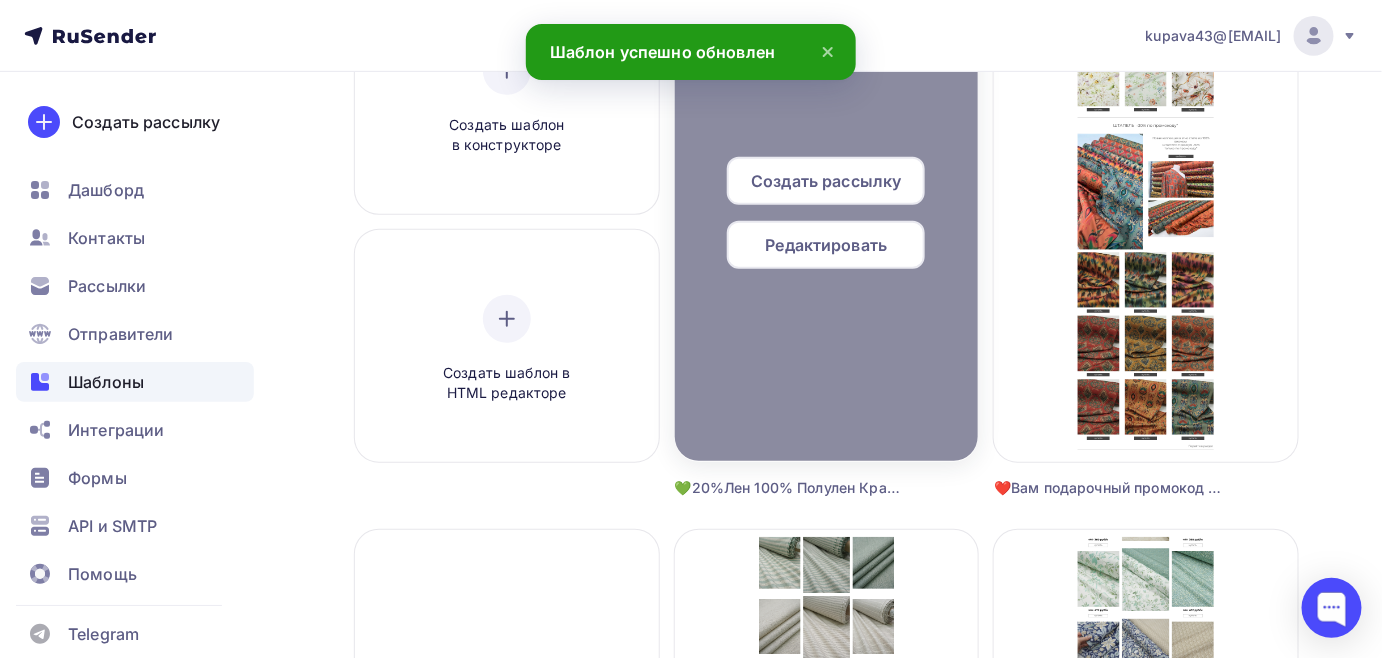 click on "Редактировать" at bounding box center [827, 245] 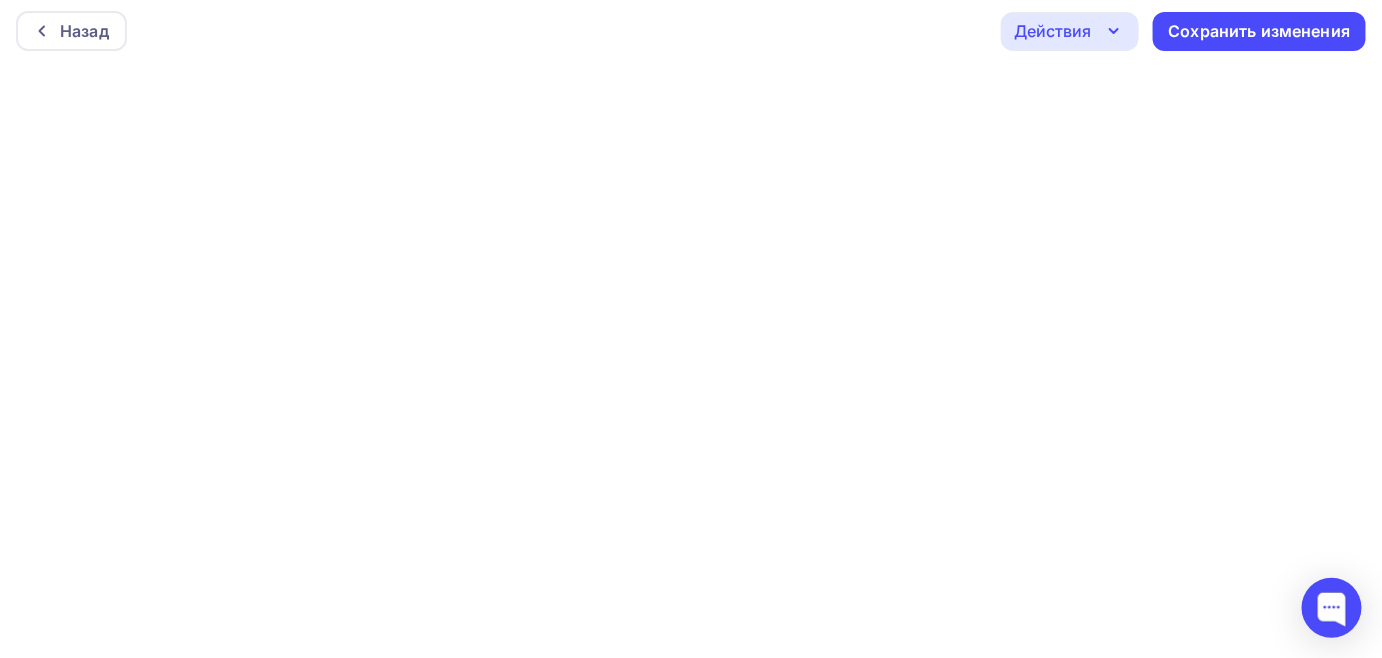 scroll, scrollTop: 0, scrollLeft: 0, axis: both 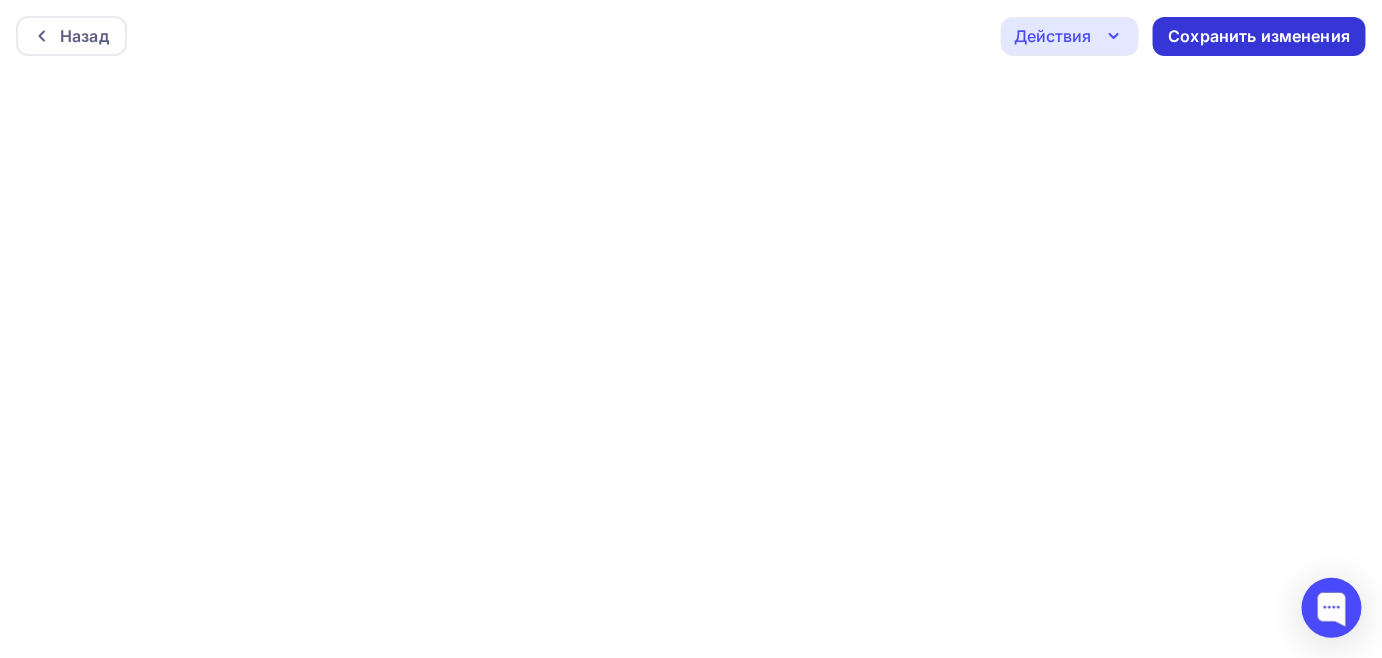 click on "Сохранить изменения" at bounding box center [1260, 36] 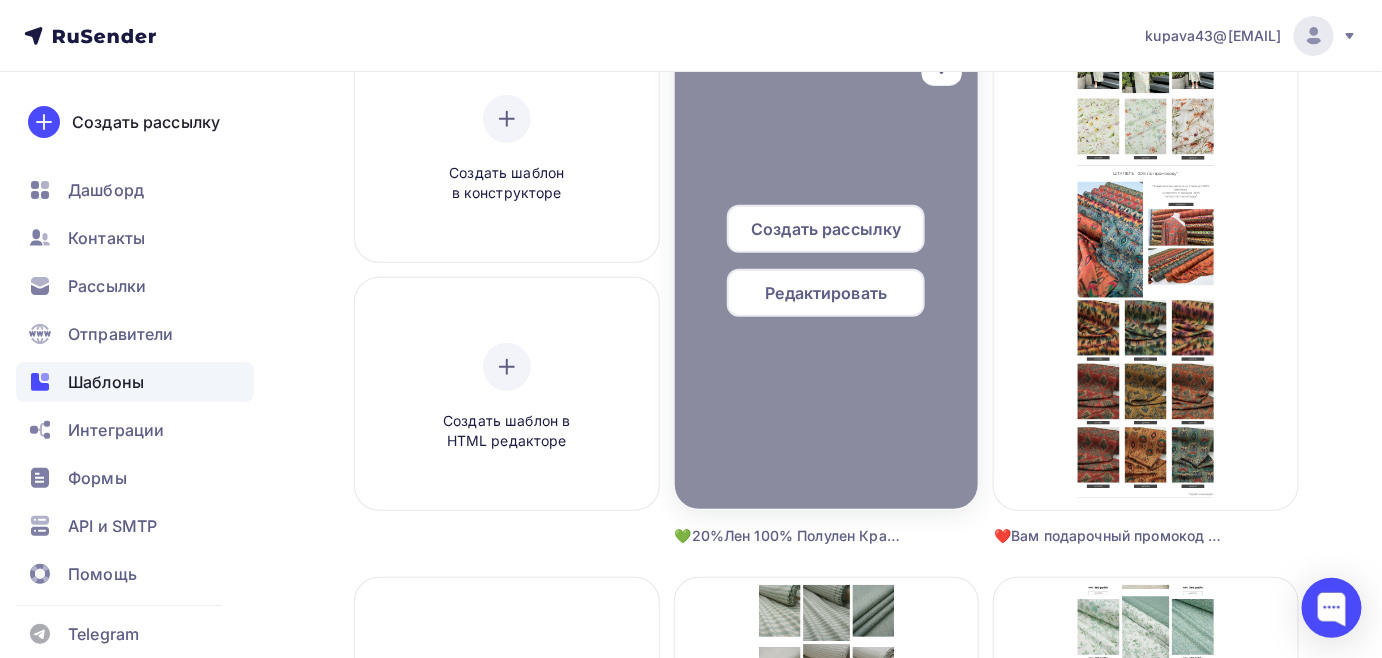 scroll, scrollTop: 272, scrollLeft: 0, axis: vertical 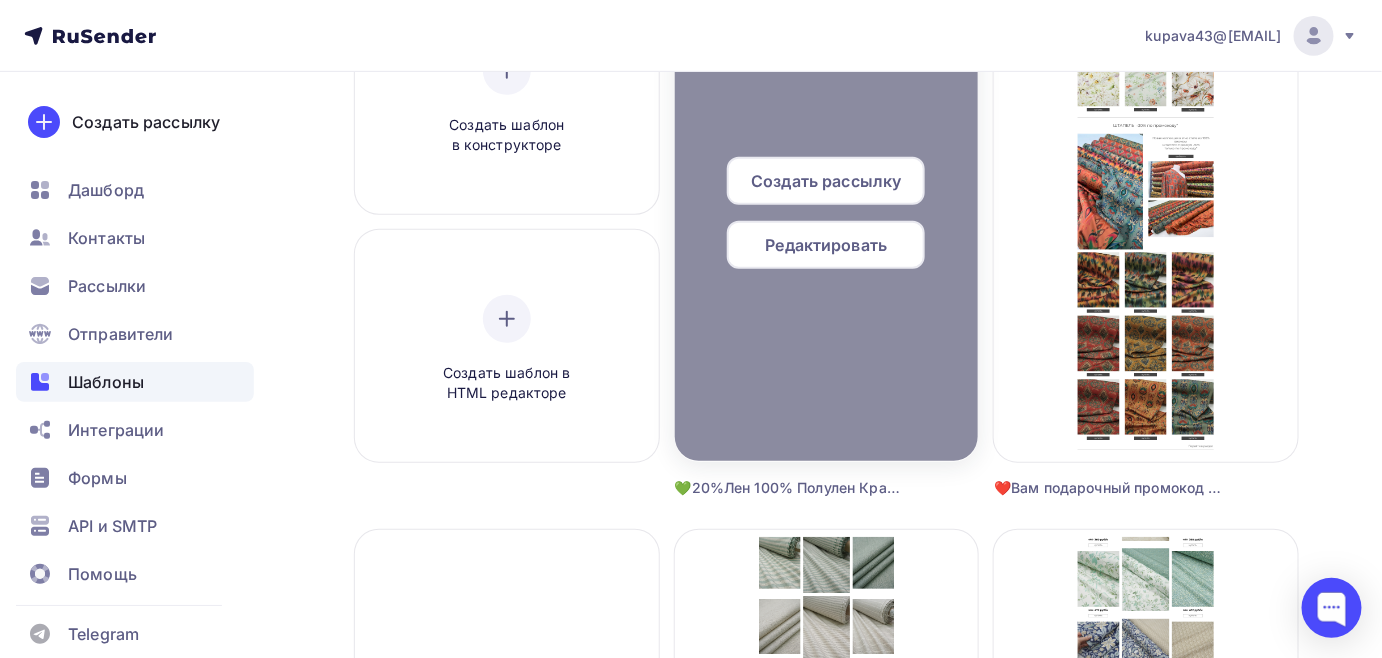 click on "Редактировать" at bounding box center [827, 245] 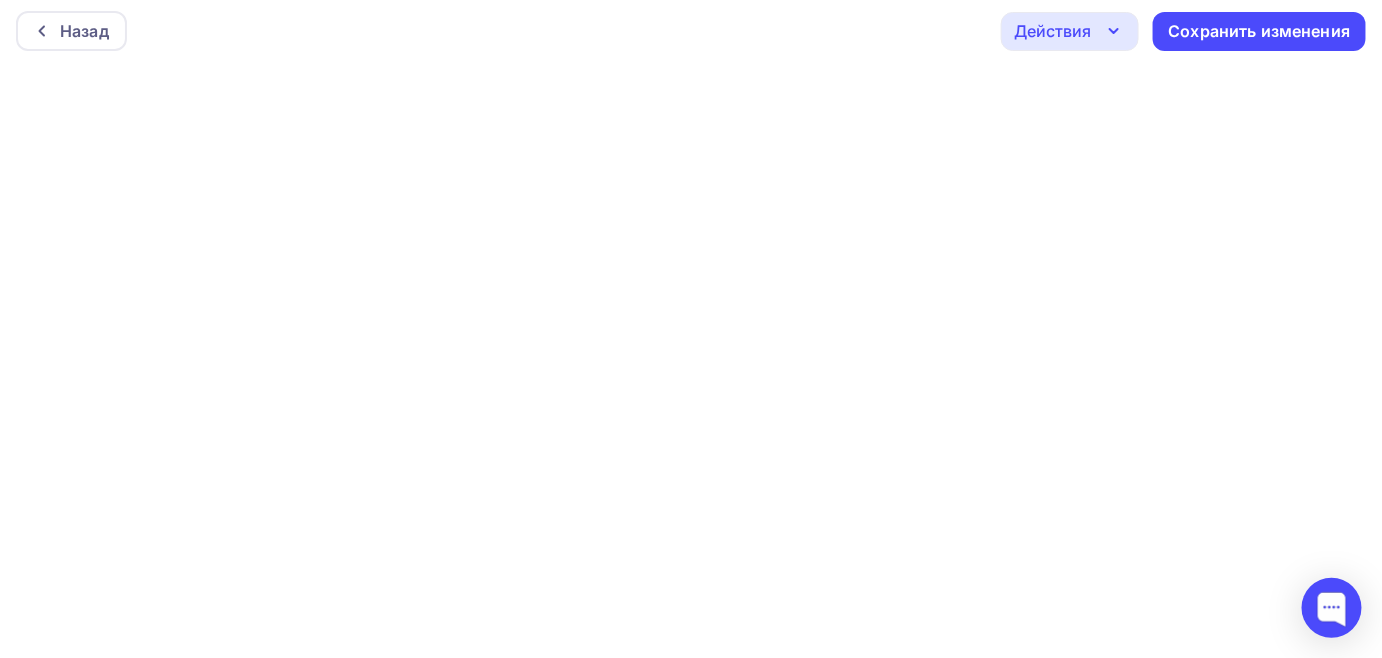 scroll, scrollTop: 0, scrollLeft: 0, axis: both 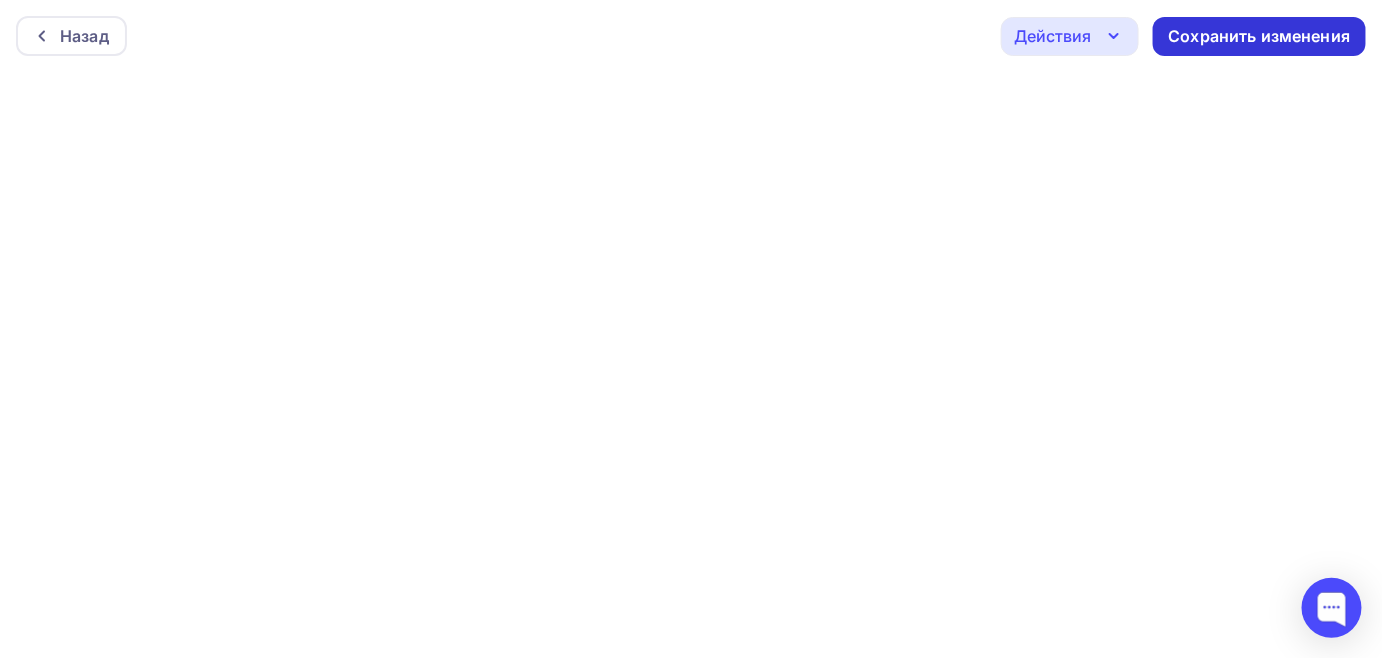 click on "Сохранить изменения" at bounding box center [1260, 36] 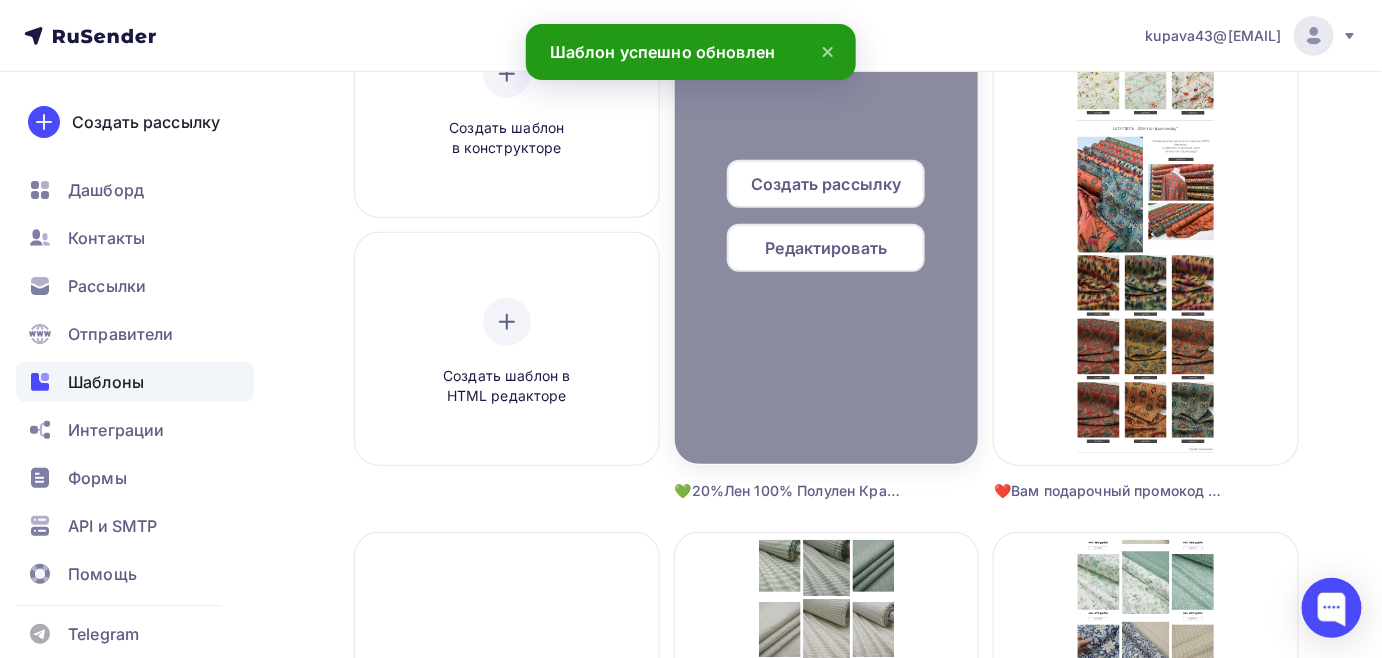scroll, scrollTop: 272, scrollLeft: 0, axis: vertical 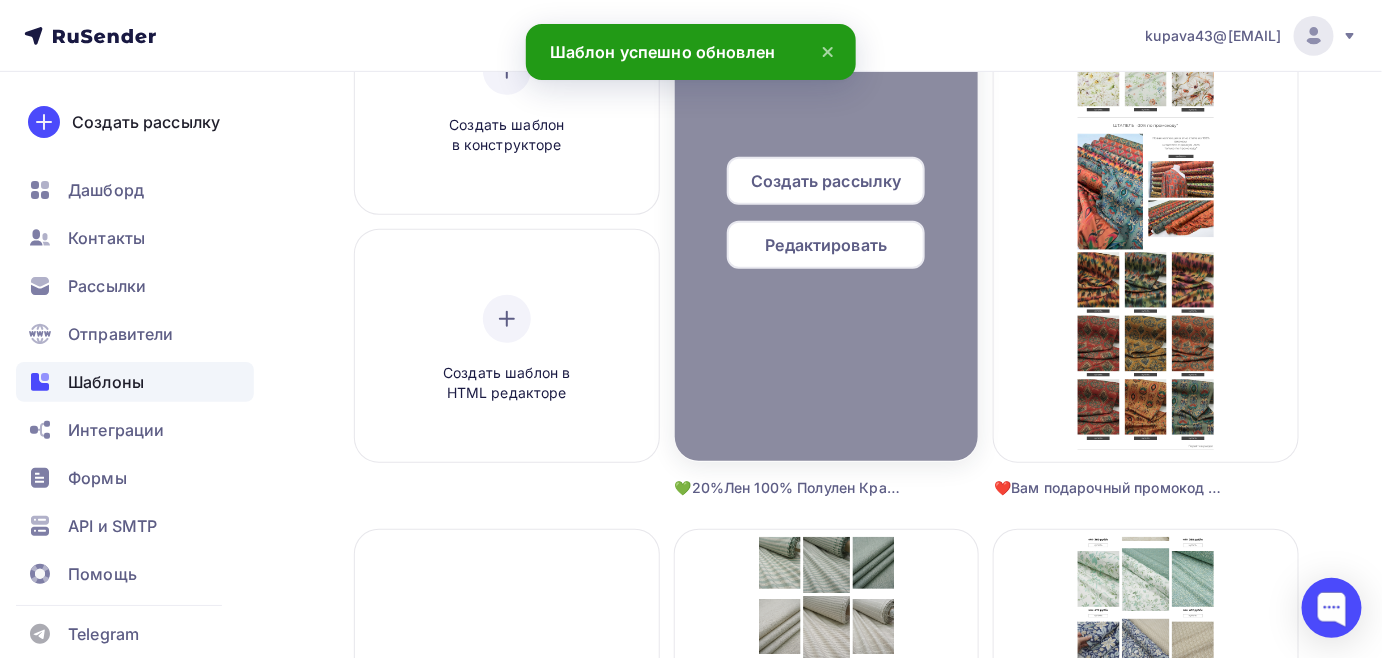 click on "Редактировать" at bounding box center [827, 245] 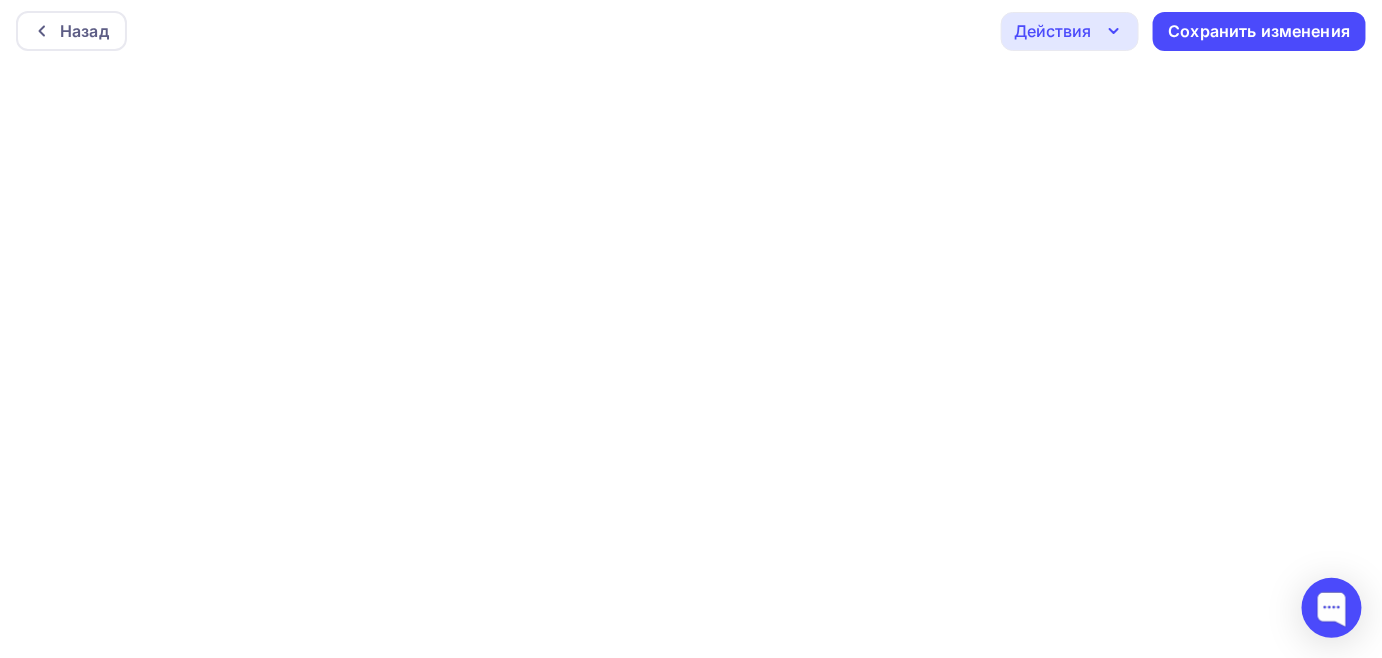 scroll, scrollTop: 0, scrollLeft: 0, axis: both 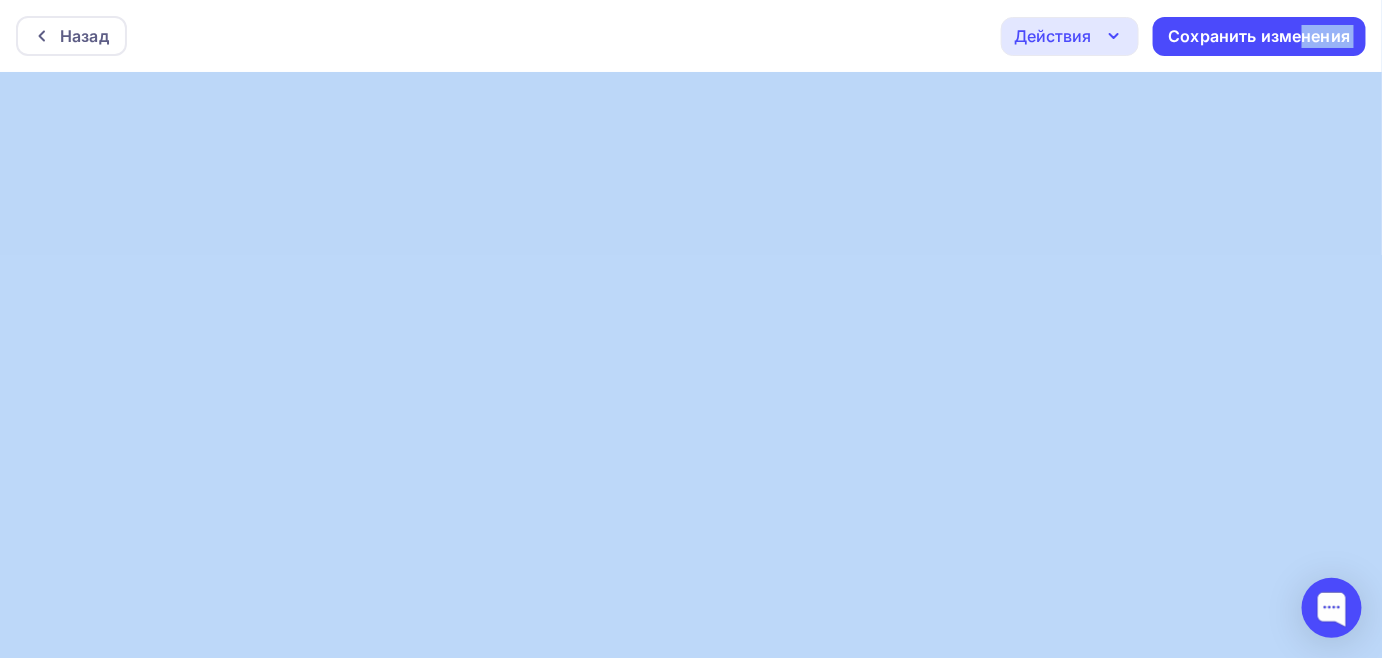 drag, startPoint x: 1306, startPoint y: 41, endPoint x: 1258, endPoint y: 72, distance: 57.14018 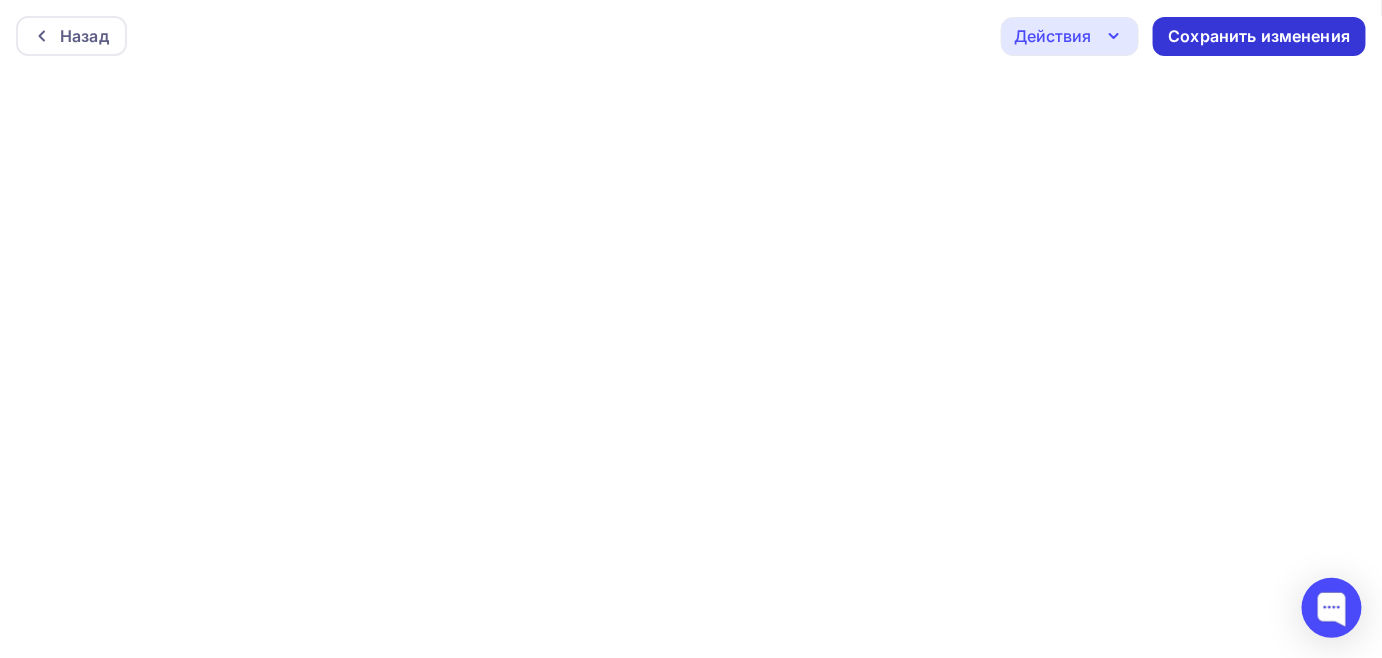 click on "Сохранить изменения" at bounding box center [1260, 36] 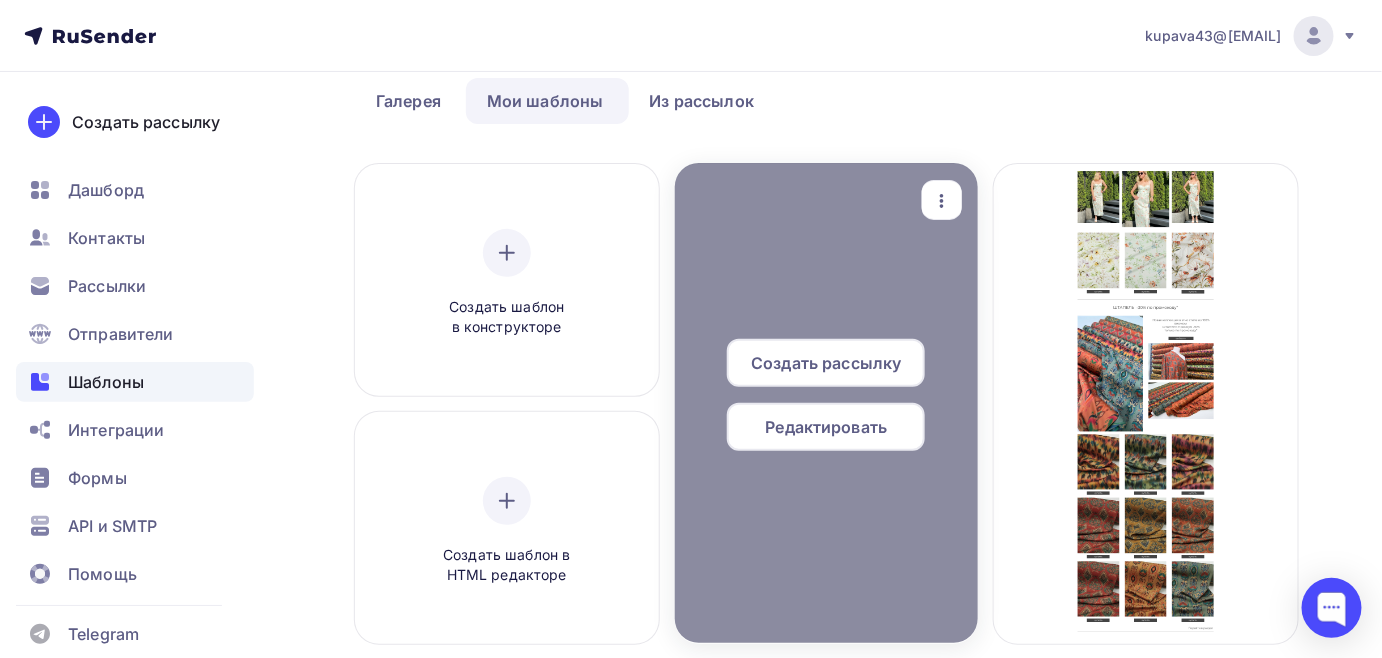 scroll, scrollTop: 181, scrollLeft: 0, axis: vertical 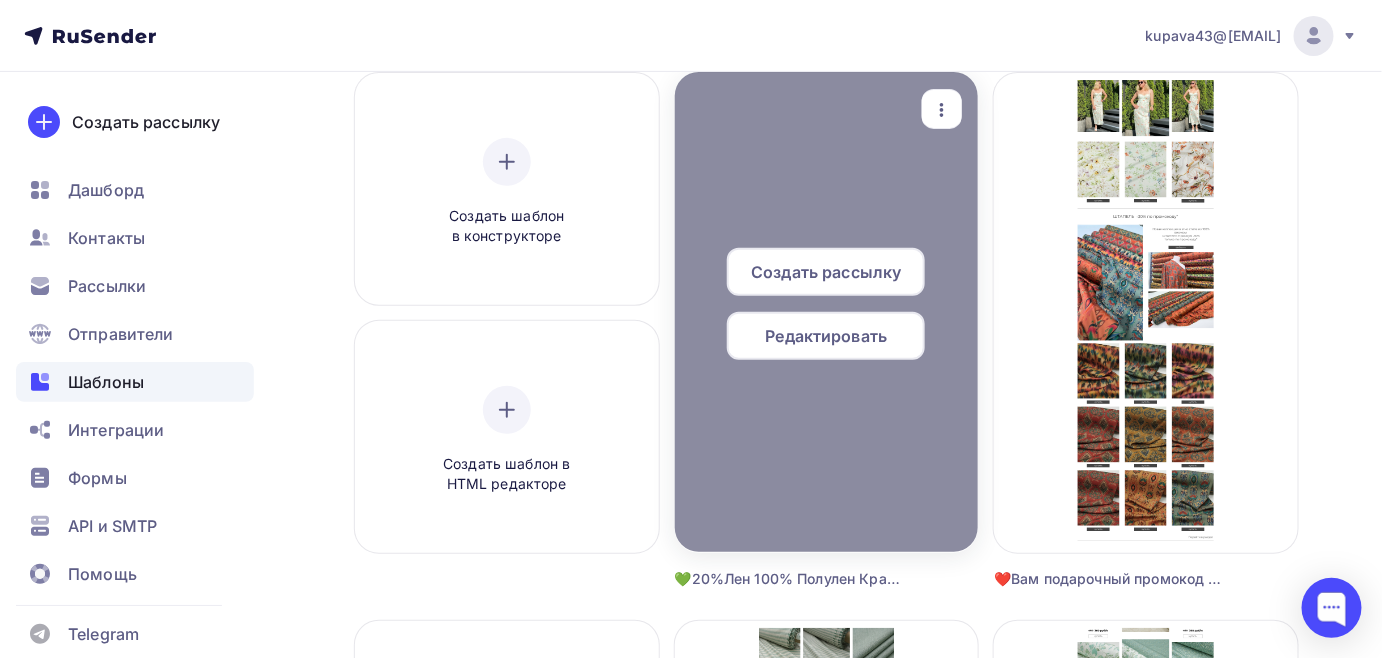 click on "Редактировать" at bounding box center (827, 336) 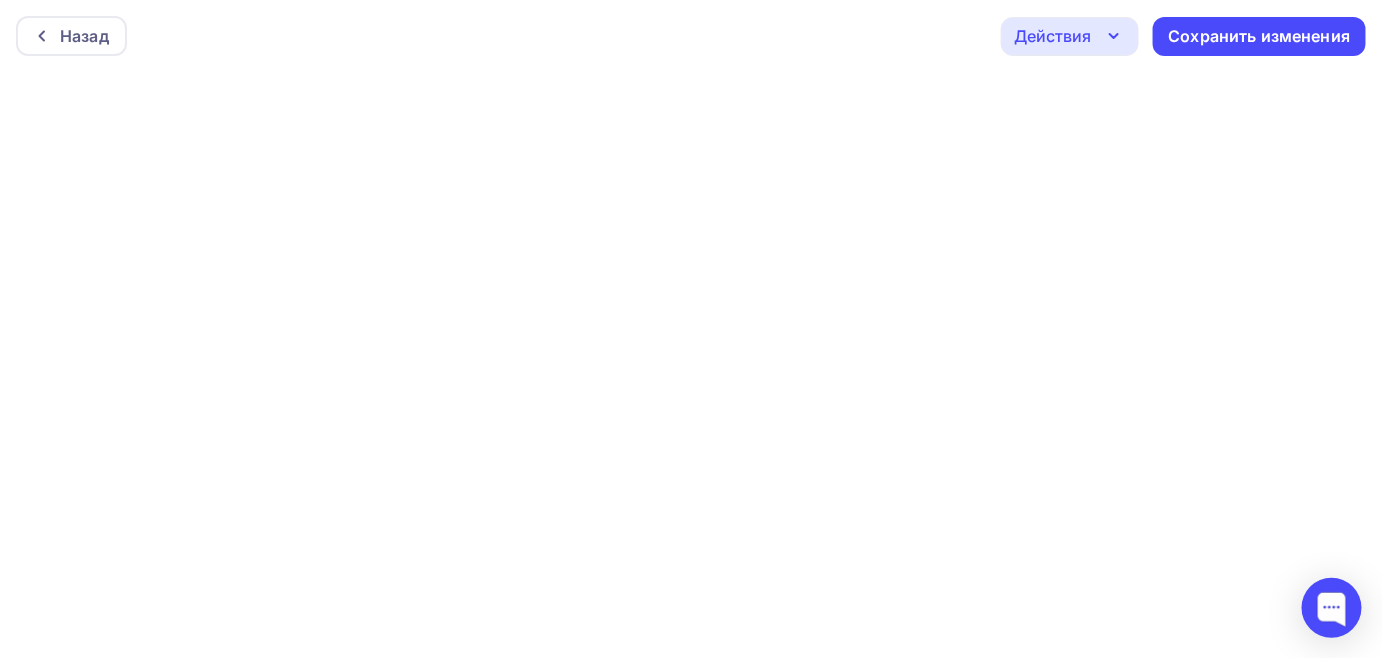scroll, scrollTop: 0, scrollLeft: 0, axis: both 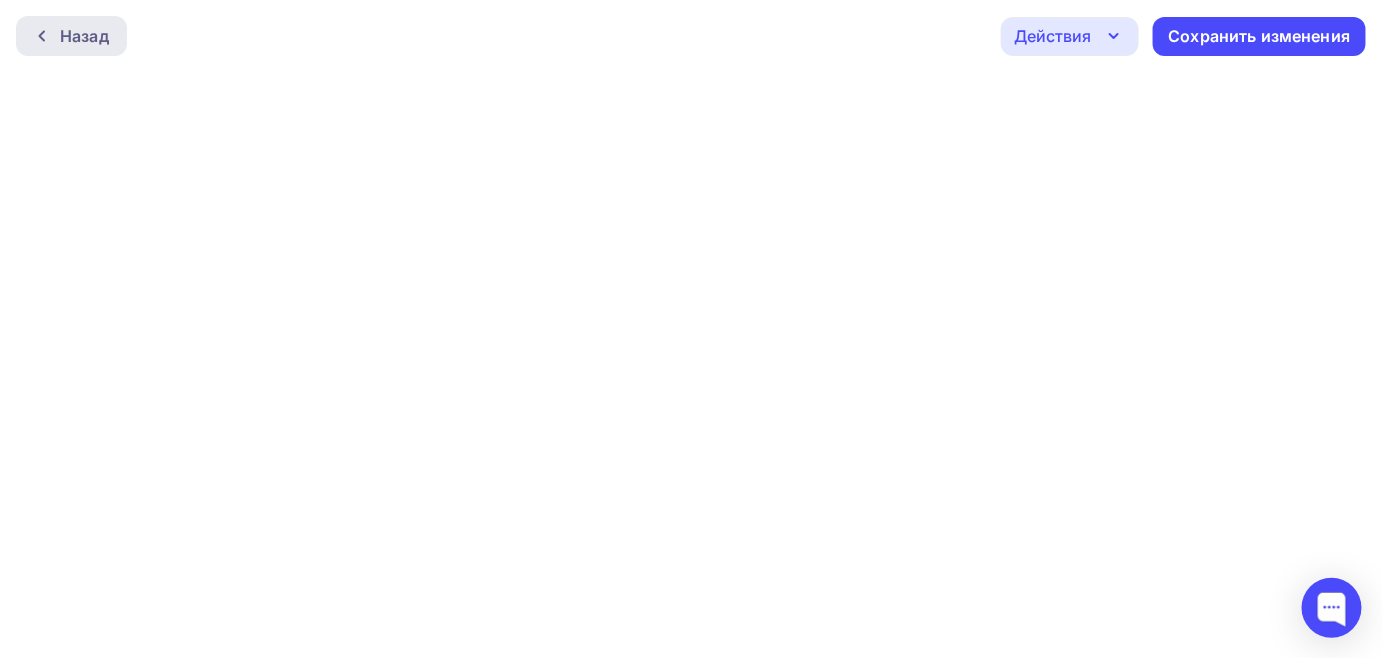 click on "Назад" at bounding box center [84, 36] 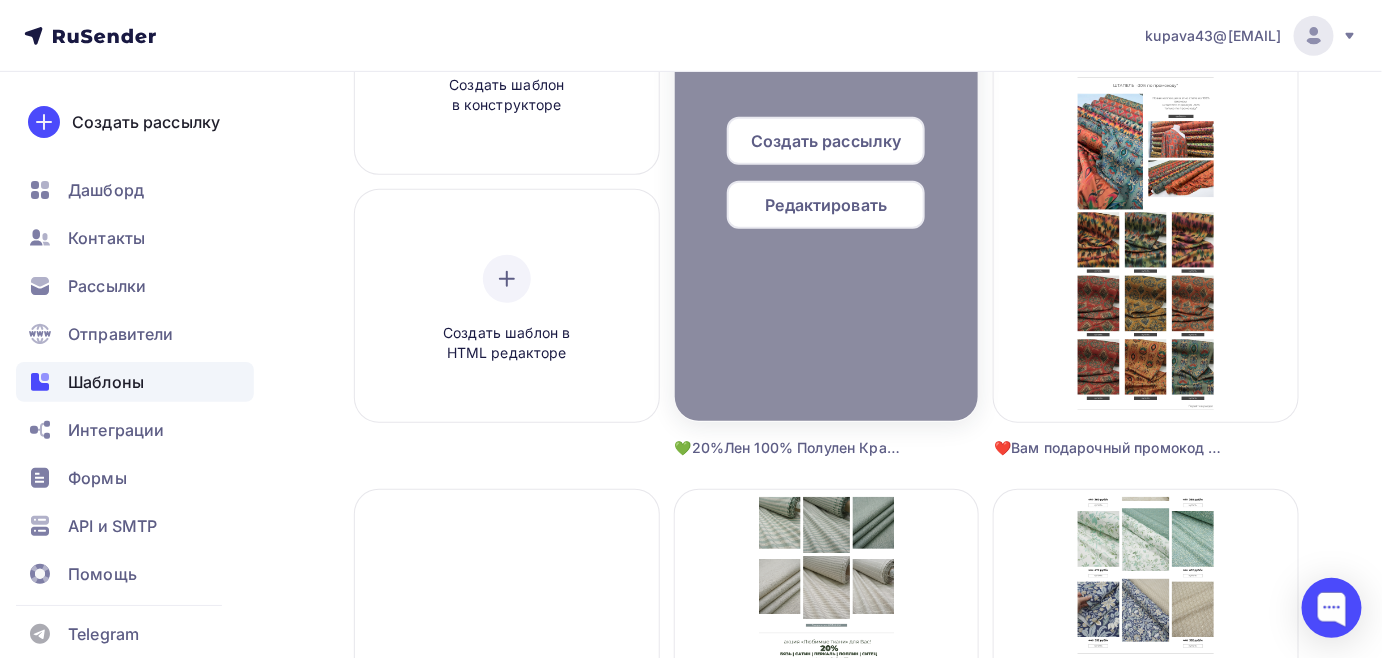 scroll, scrollTop: 181, scrollLeft: 0, axis: vertical 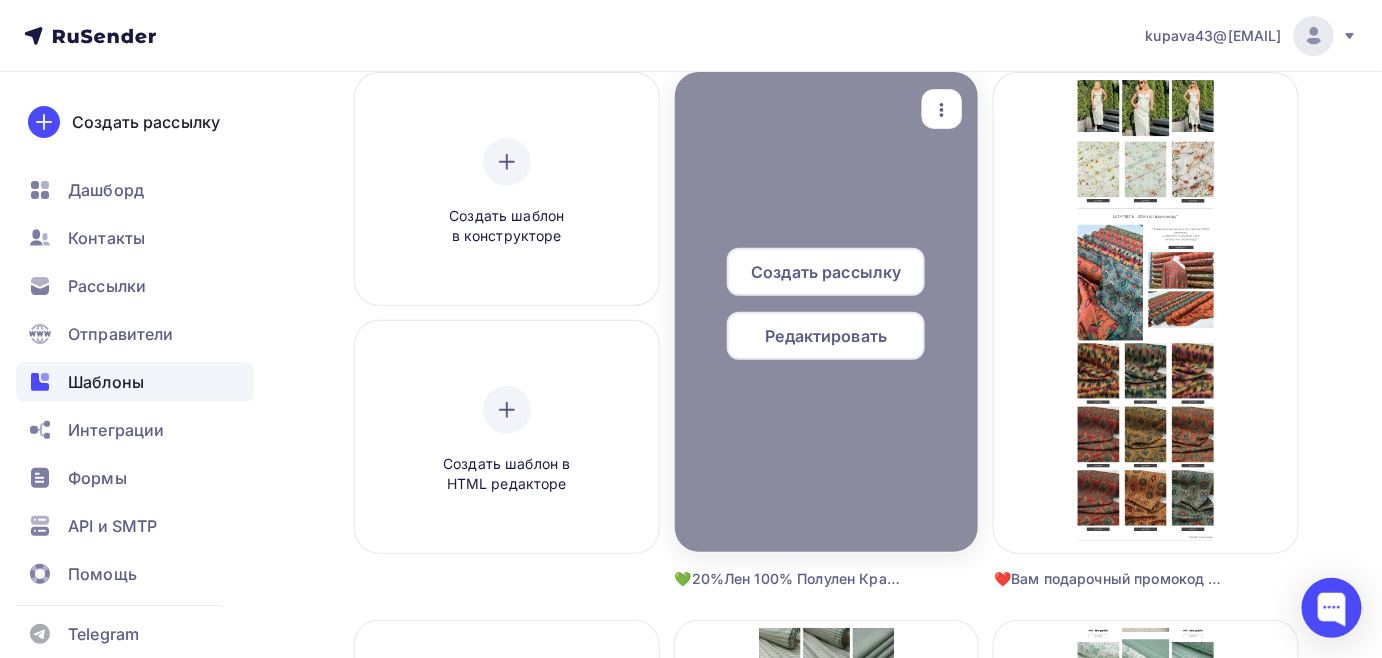 click 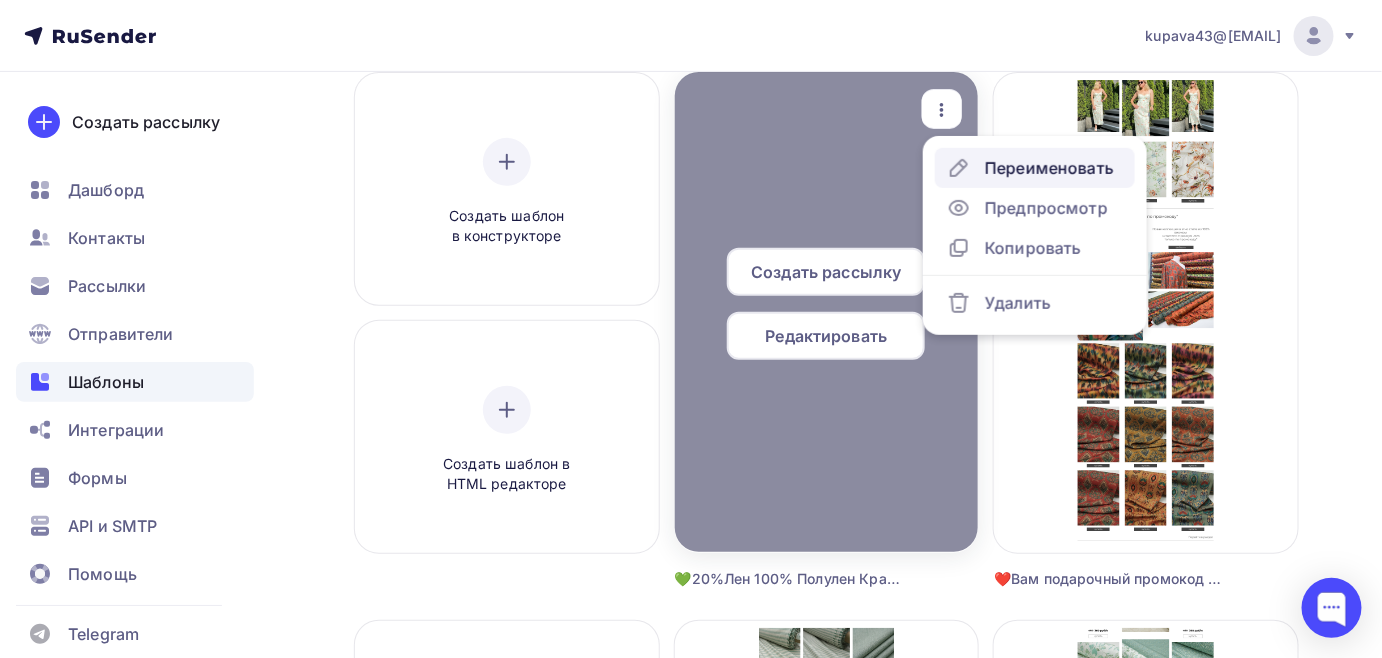 click on "Переименовать" at bounding box center (1049, 168) 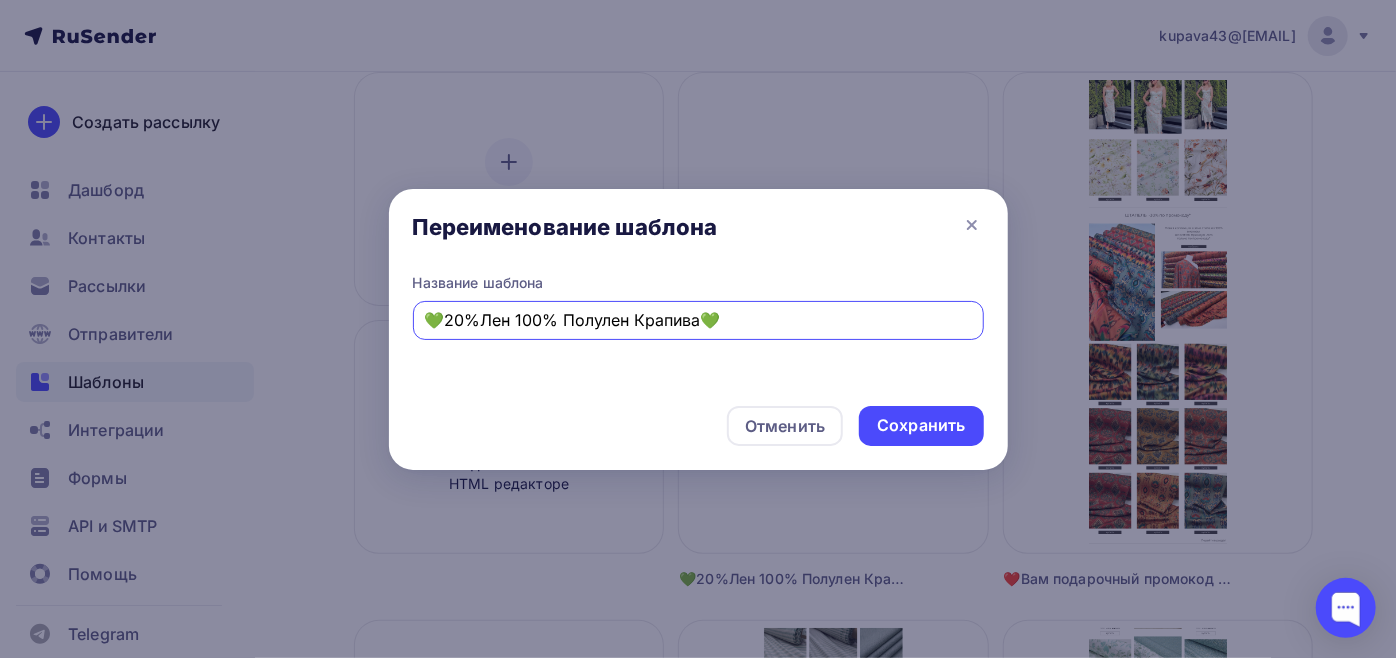 drag, startPoint x: 703, startPoint y: 317, endPoint x: 445, endPoint y: 304, distance: 258.3273 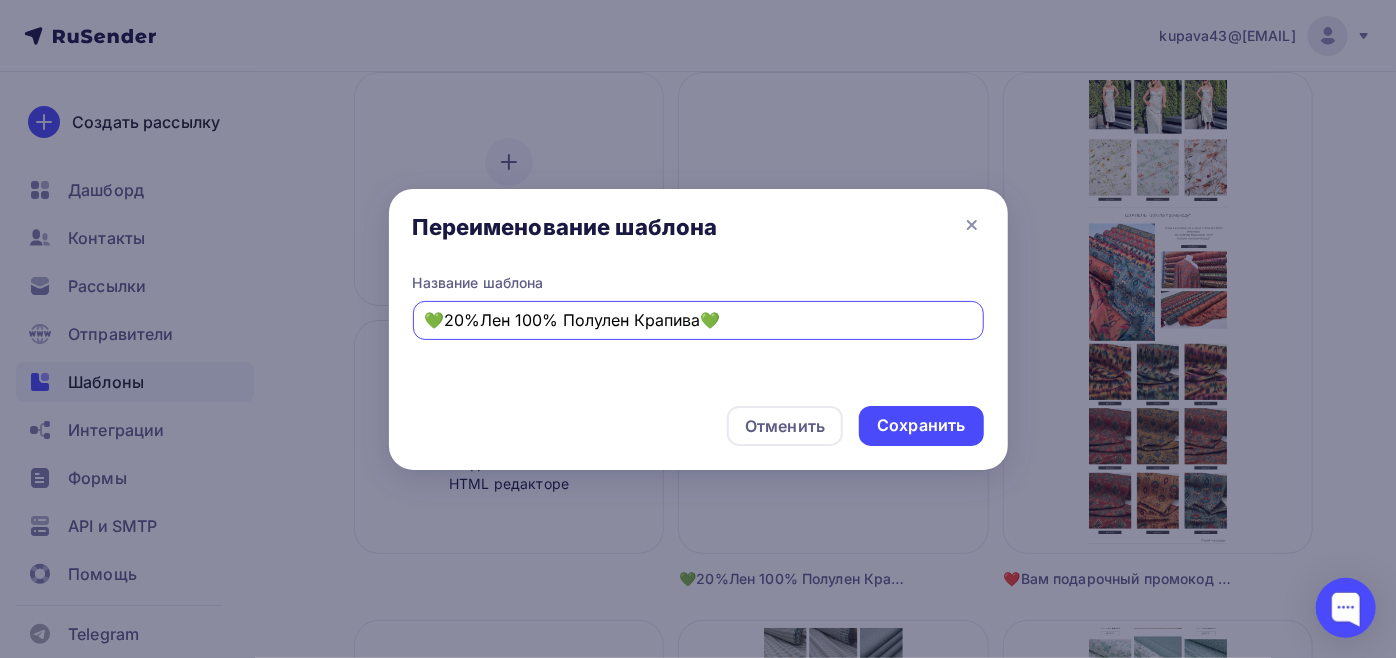 click on "💚20%Лен 100% Полулен Крапива💚" at bounding box center (698, 320) 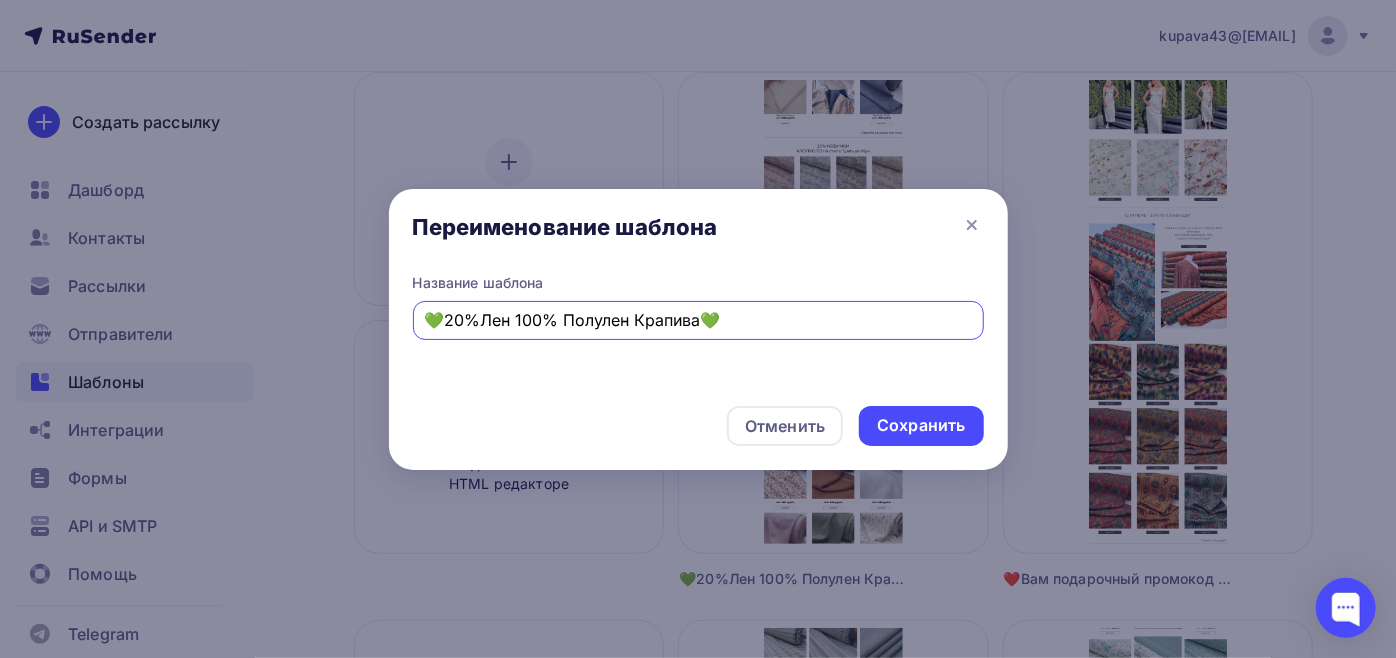 click on "💚20%Лен 100% Полулен Крапива💚" at bounding box center [698, 320] 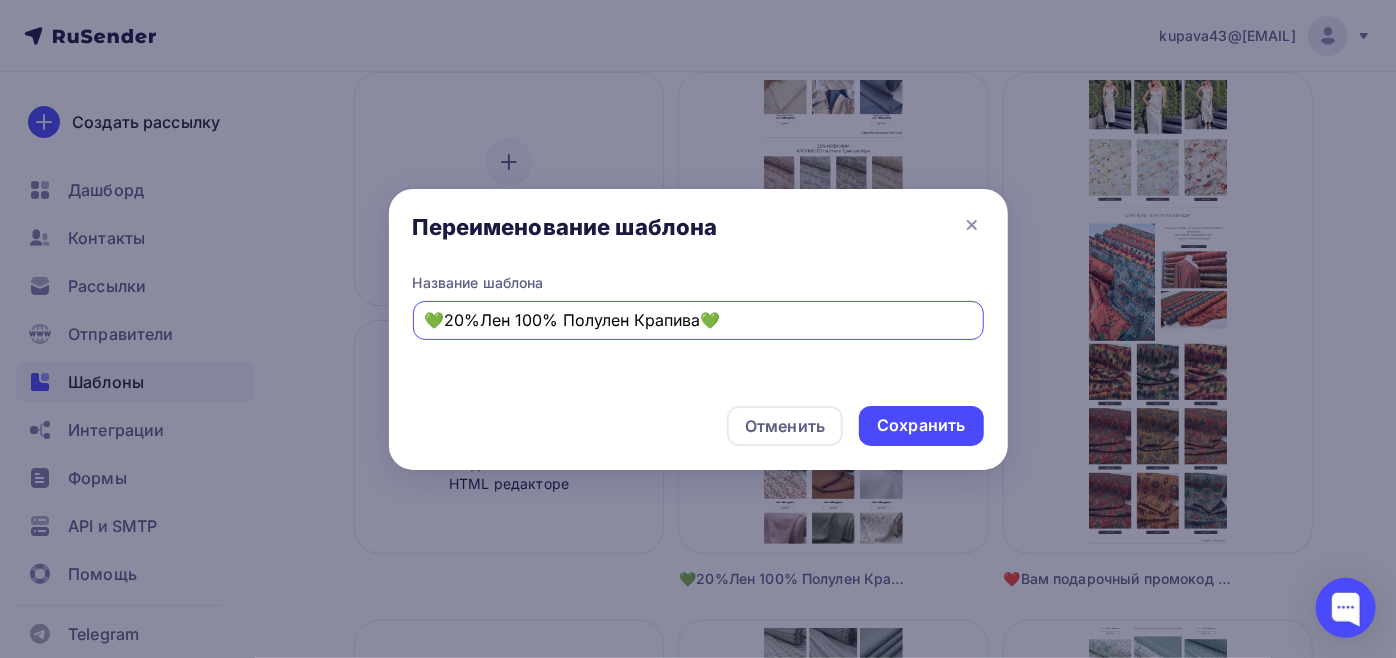 click on "💚20%Лен 100% Полулен Крапива💚" at bounding box center [698, 320] 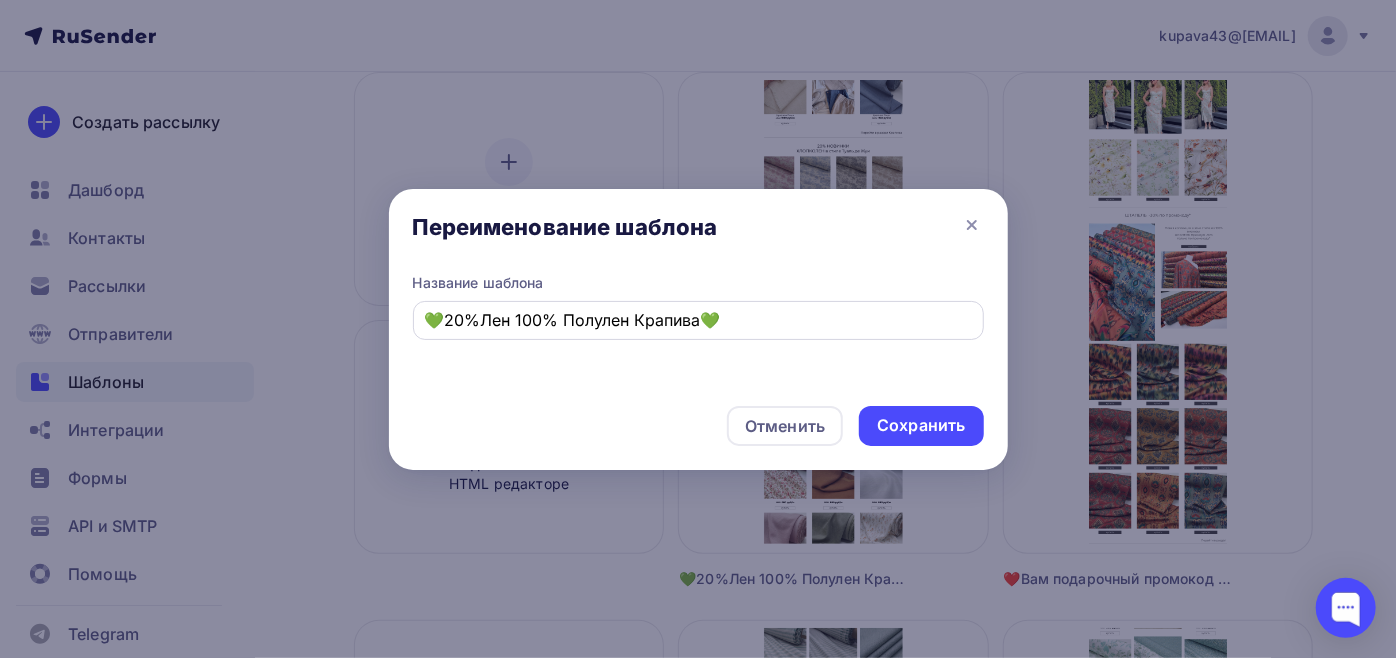 drag, startPoint x: 912, startPoint y: 426, endPoint x: 867, endPoint y: 308, distance: 126.28935 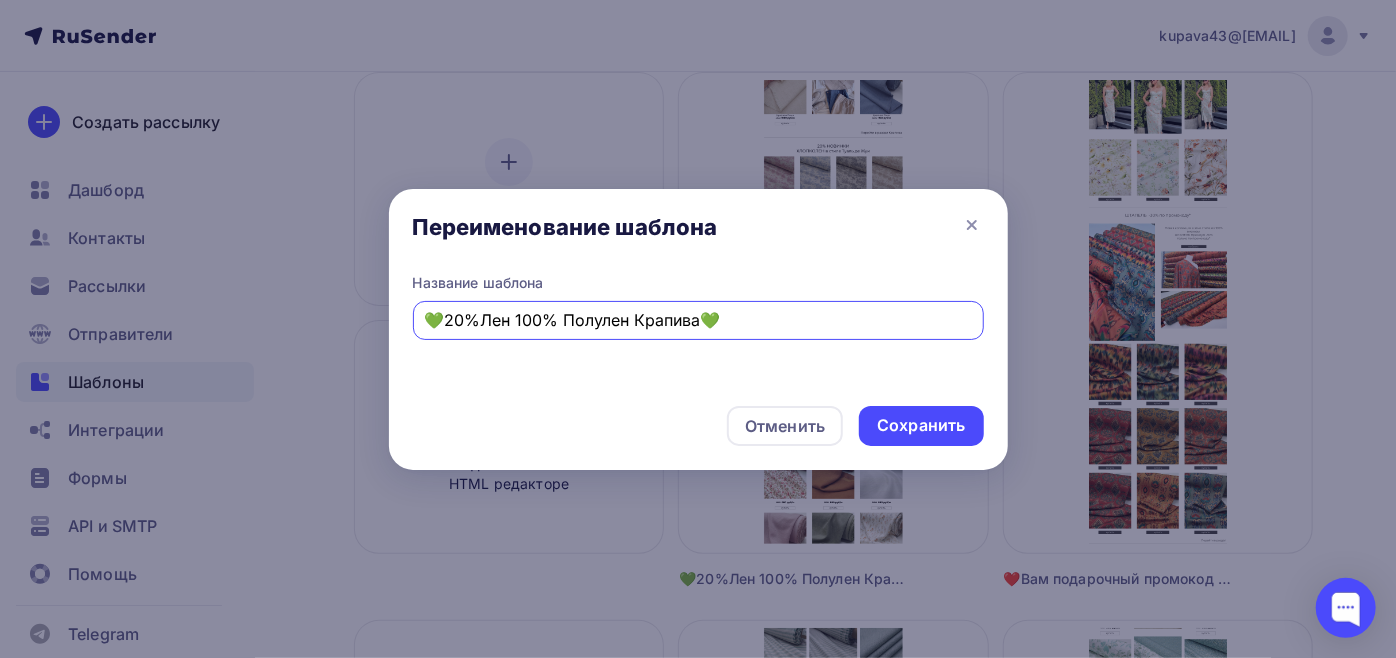 click on "💚20%Лен 100% Полулен Крапива💚" at bounding box center (698, 320) 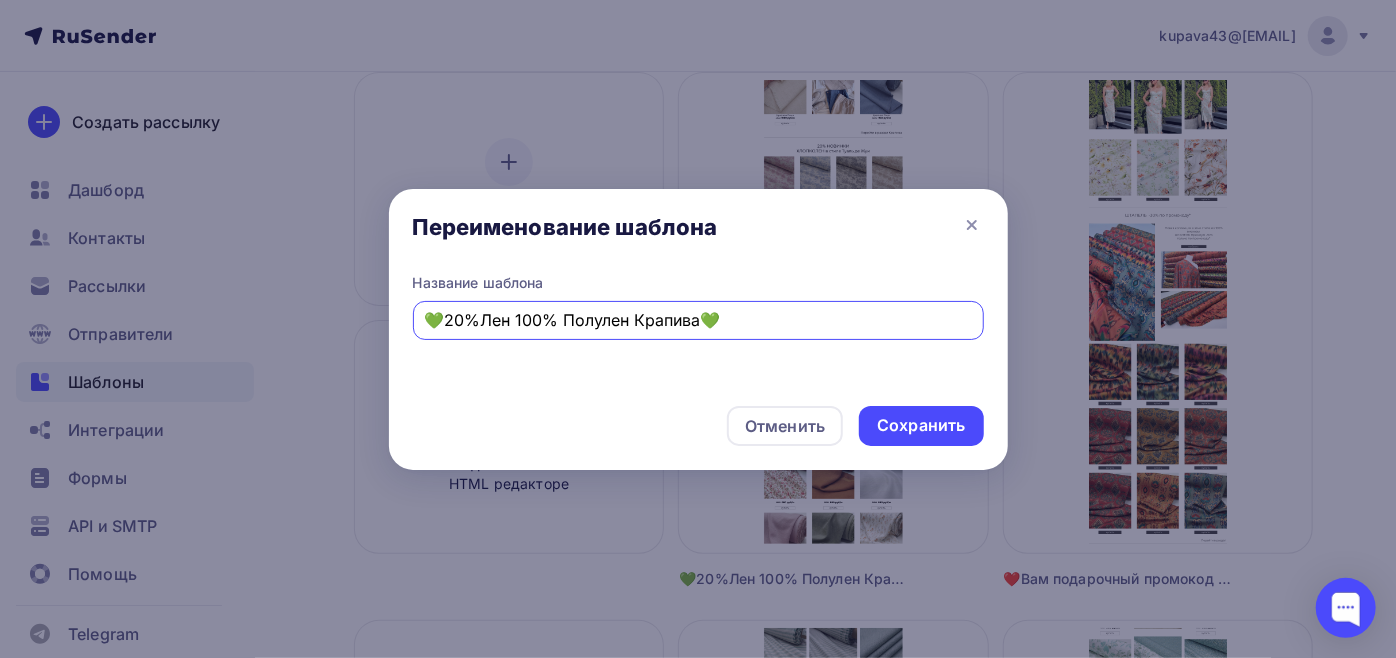 click on "💚20%Лен 100% Полулен Крапива💚" at bounding box center [698, 320] 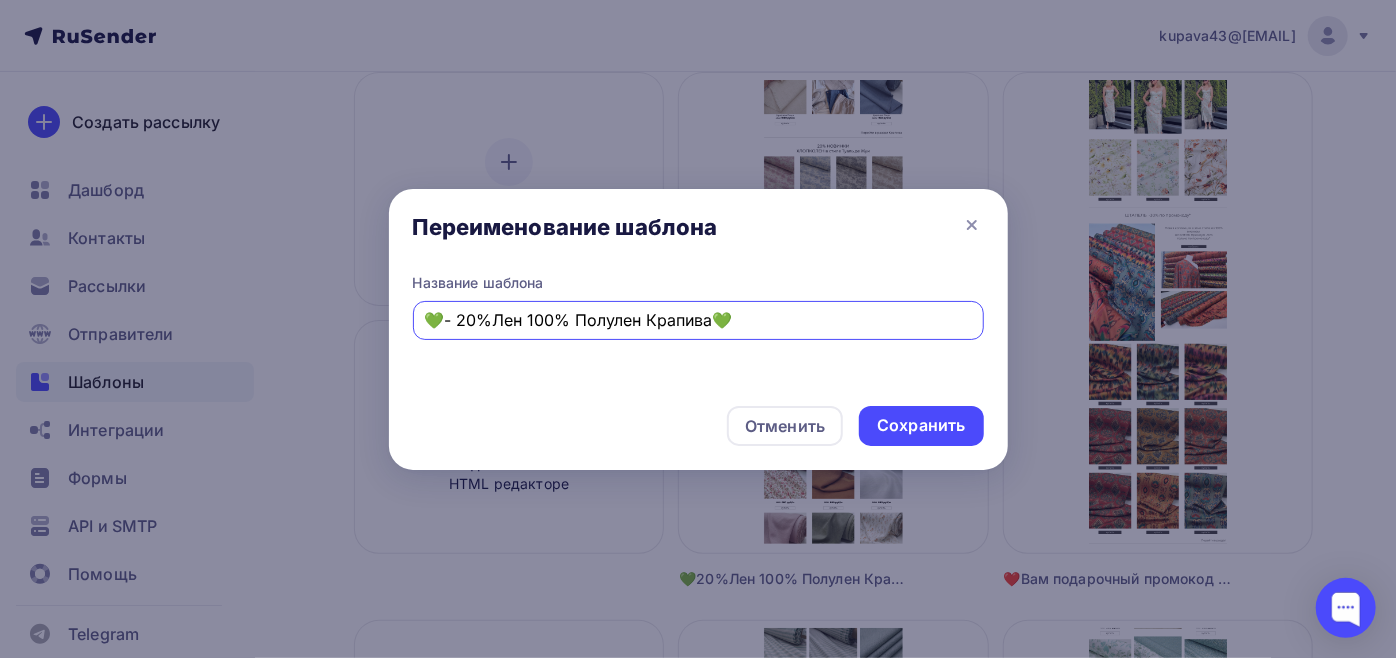 click on "💚- 20%Лен 100% Полулен Крапива💚" at bounding box center (698, 320) 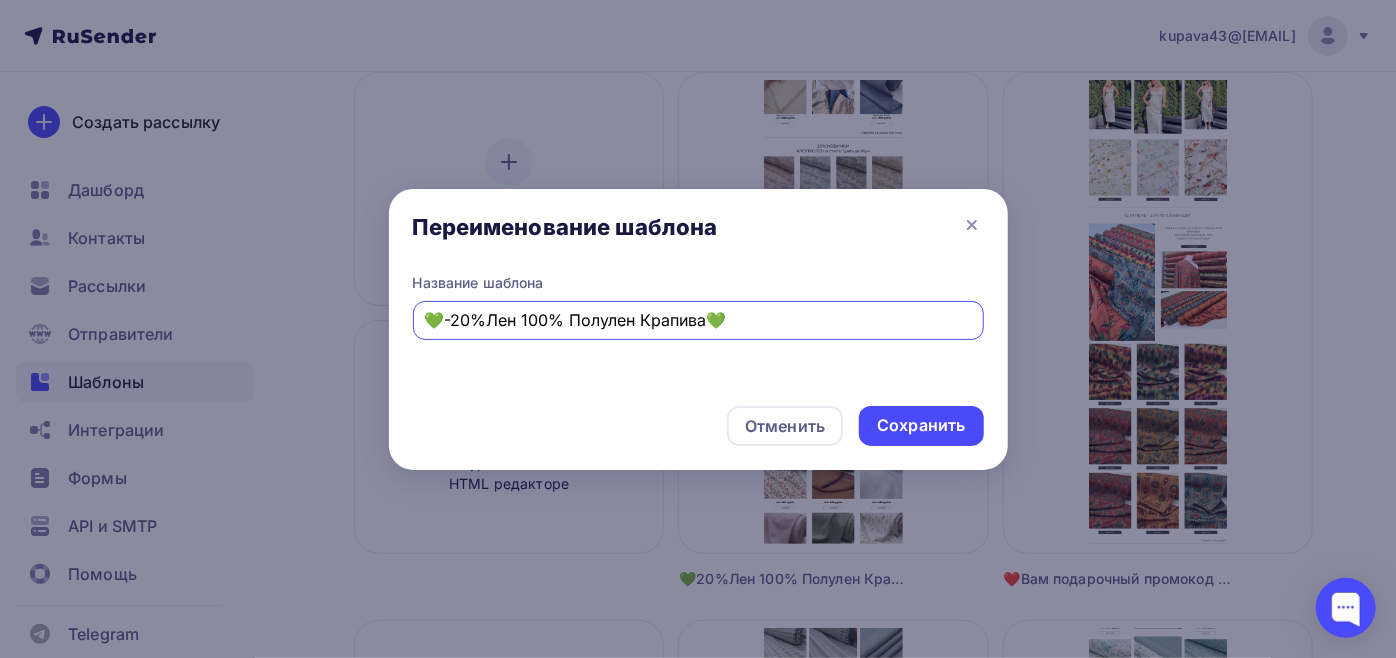 click on "💚-20%Лен 100% Полулен Крапива💚" at bounding box center [698, 320] 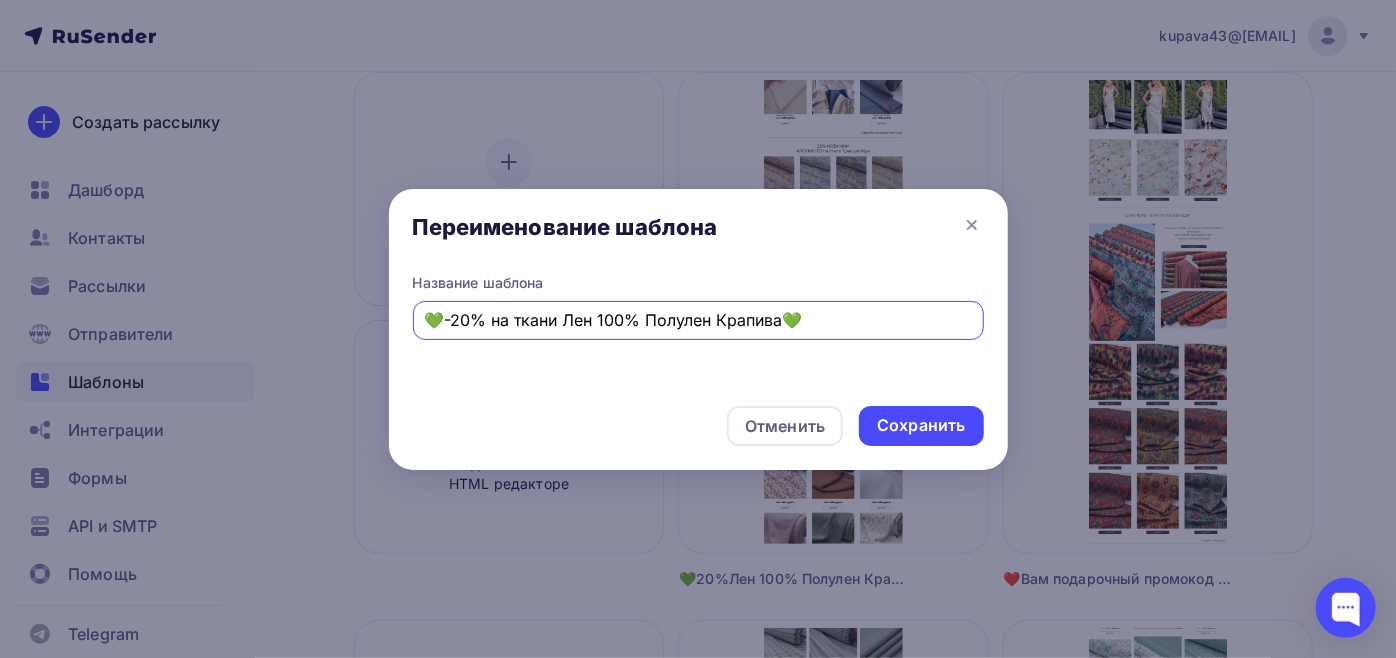 click on "💚-20% на ткани Лен 100% Полулен Крапива💚" at bounding box center [698, 320] 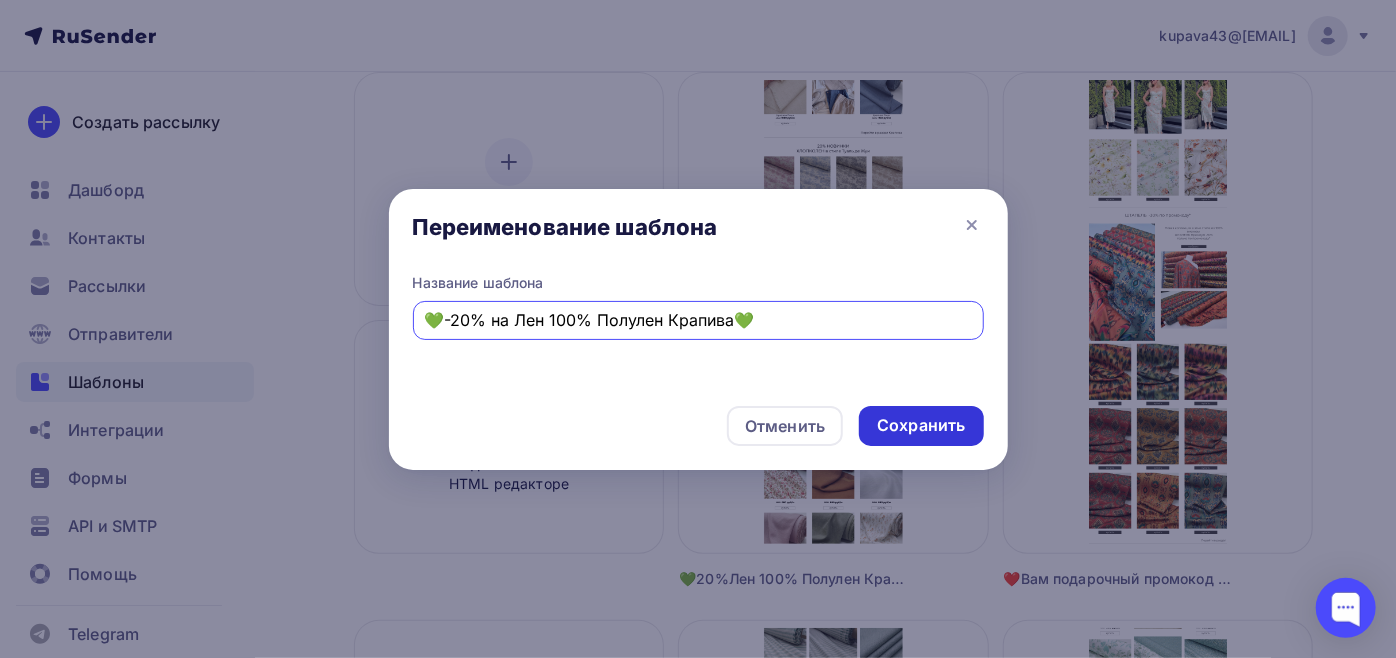 type on "💚-20% на Лен 100% Полулен Крапива💚" 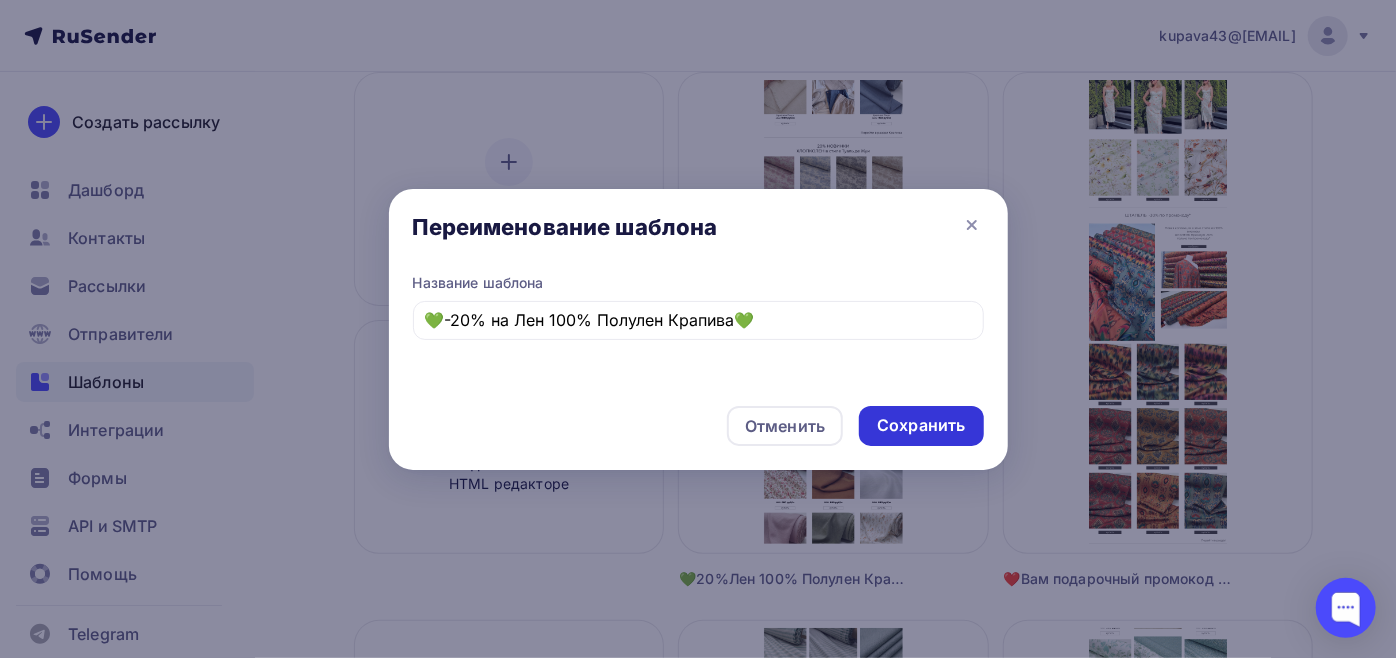 click on "Сохранить" at bounding box center [921, 425] 